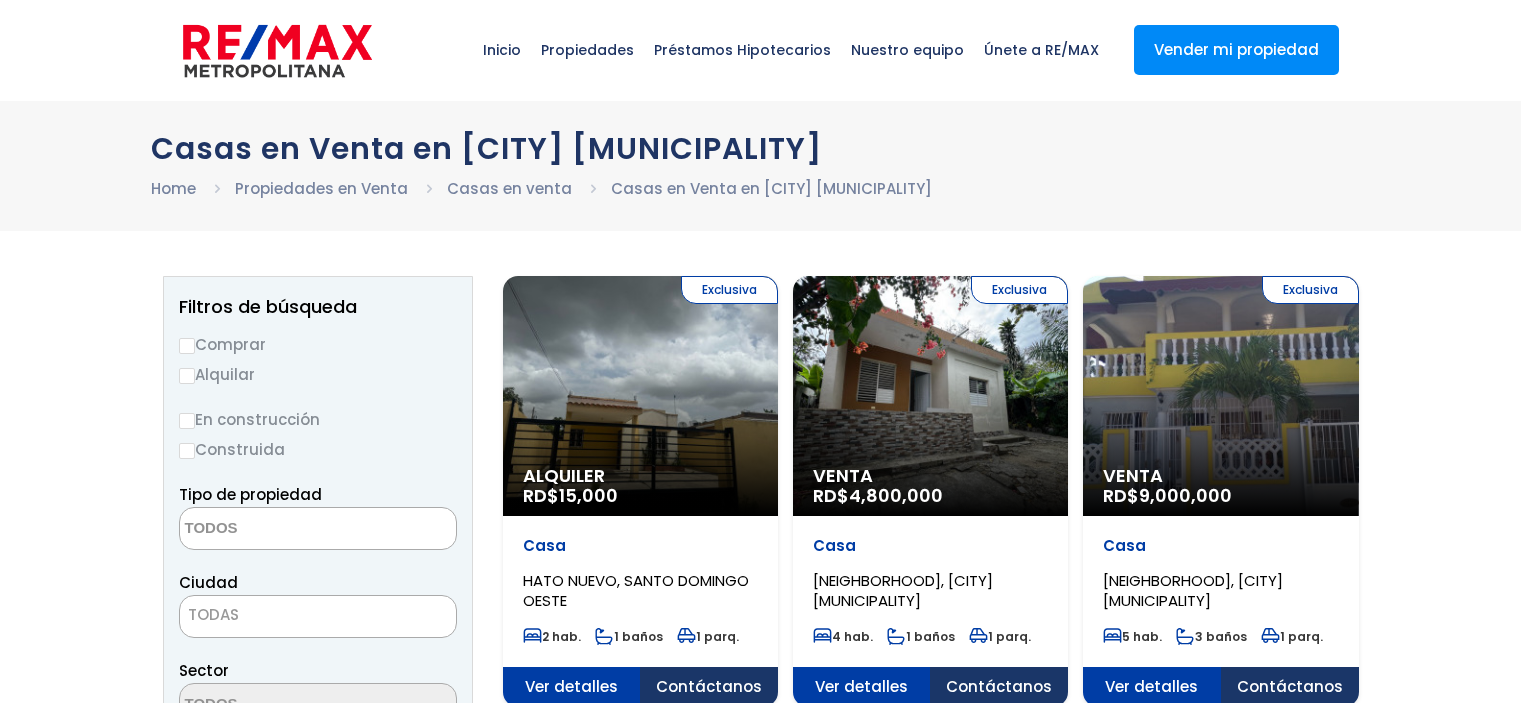 select 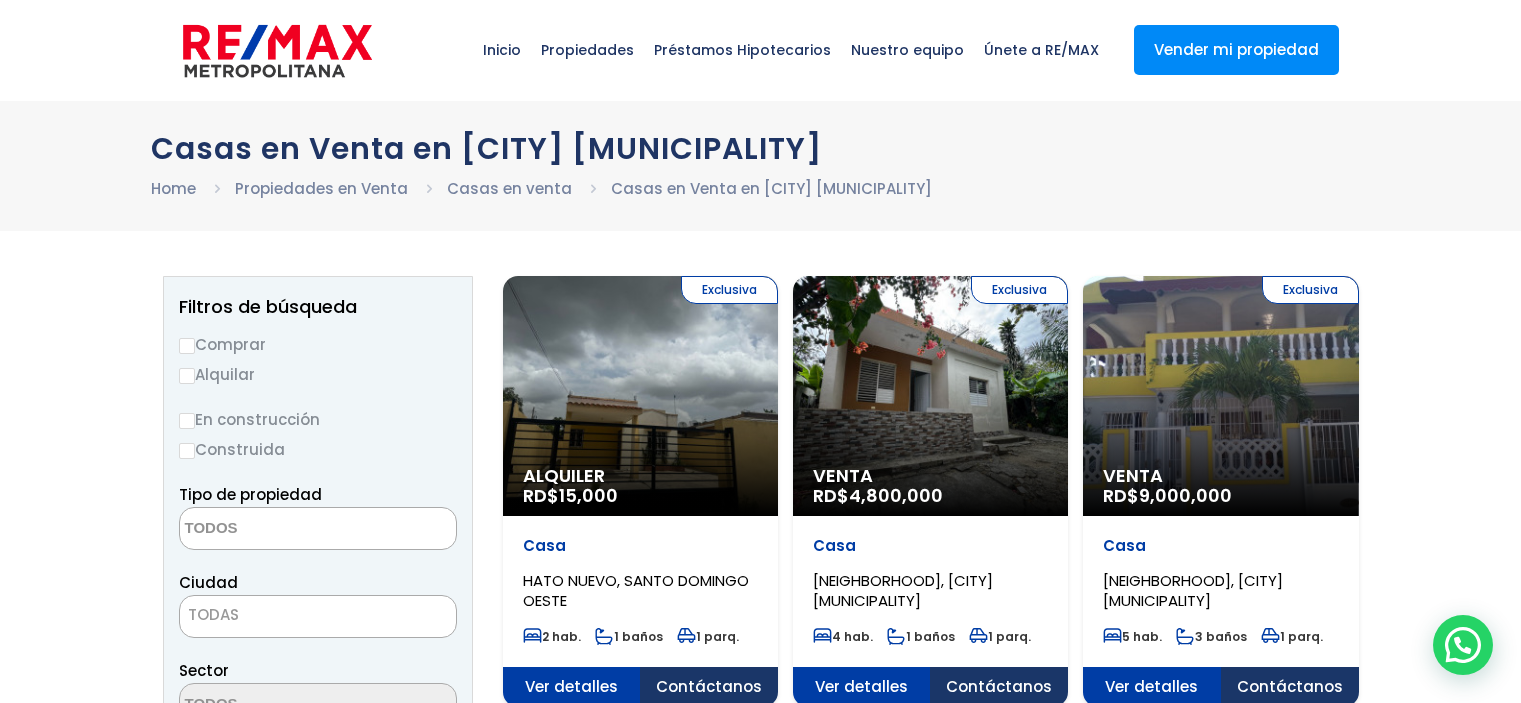 scroll, scrollTop: 0, scrollLeft: 0, axis: both 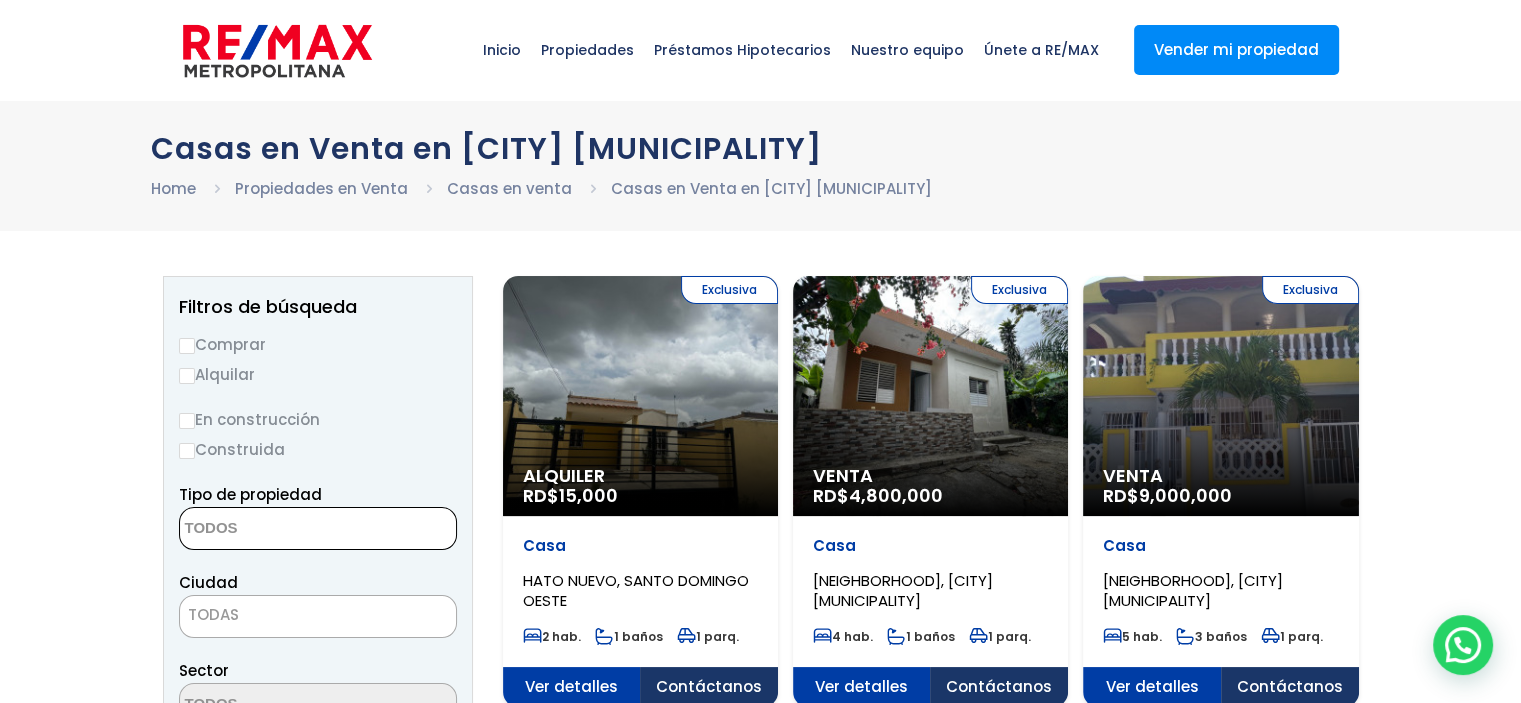 click at bounding box center (277, 529) 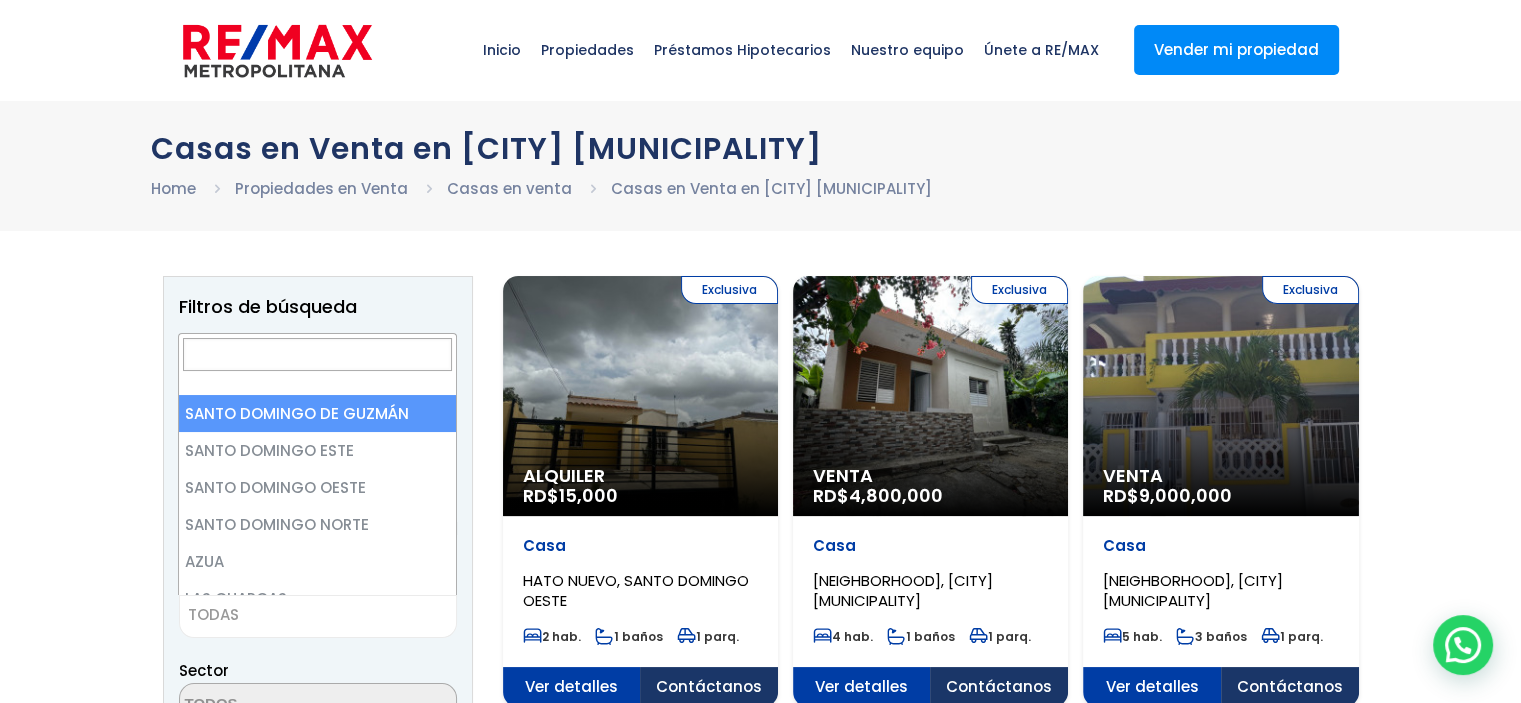 click on "TODAS" at bounding box center [318, 615] 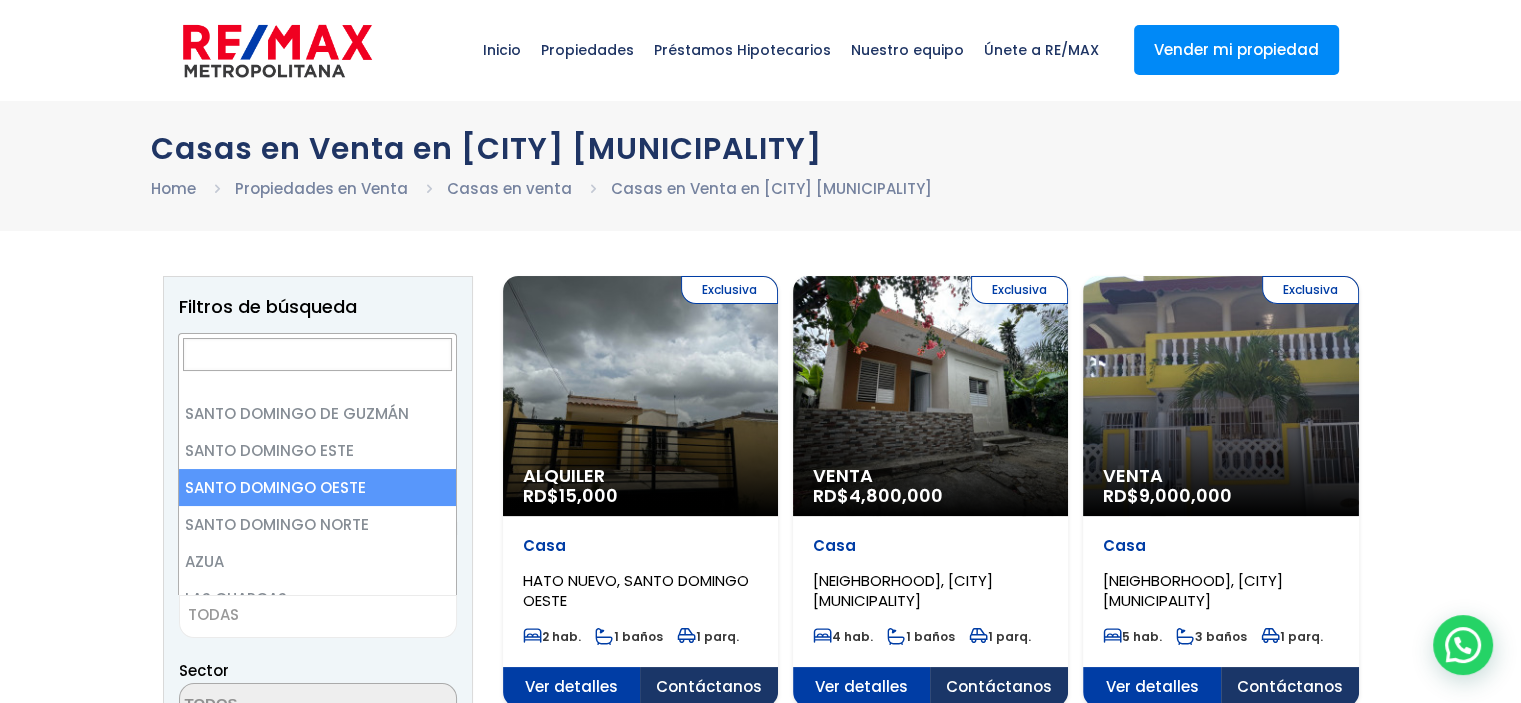 select on "149" 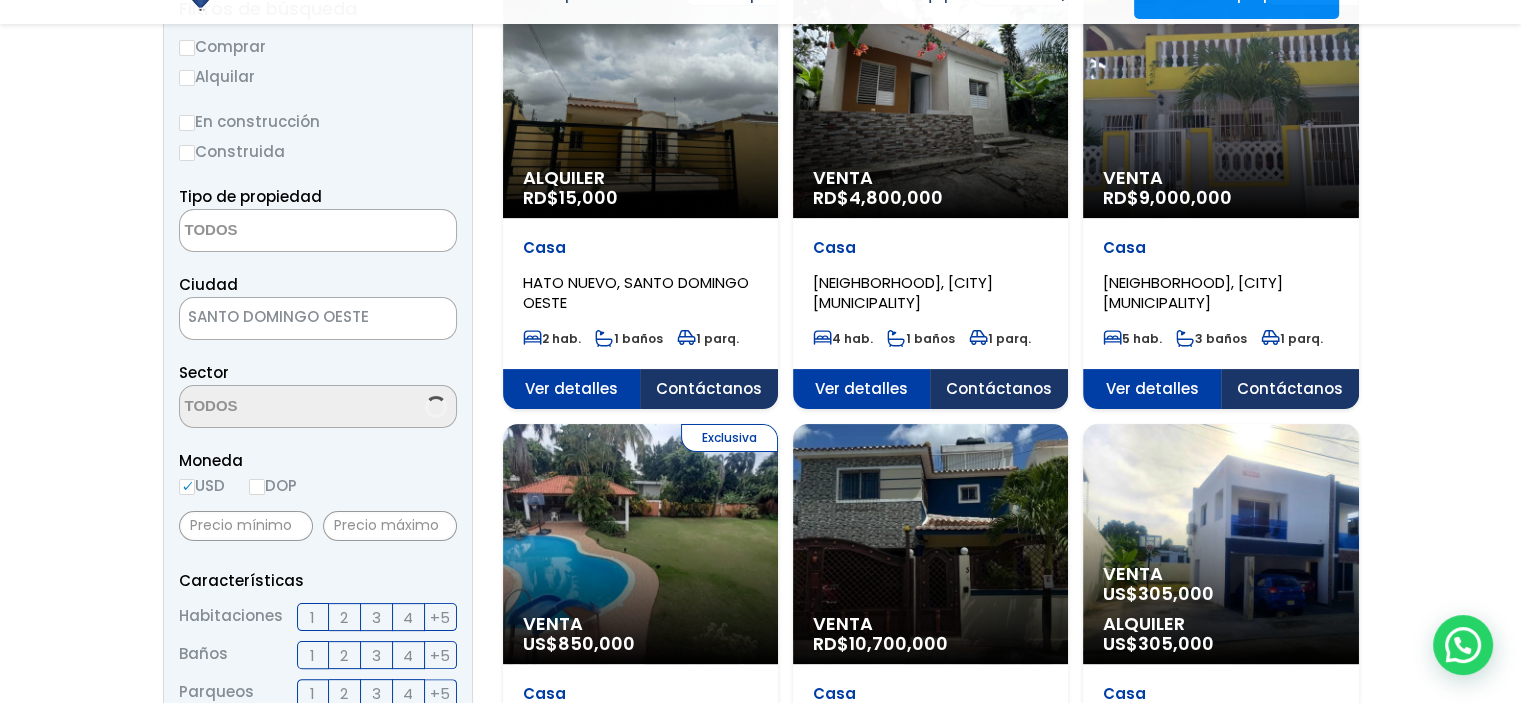 scroll, scrollTop: 300, scrollLeft: 0, axis: vertical 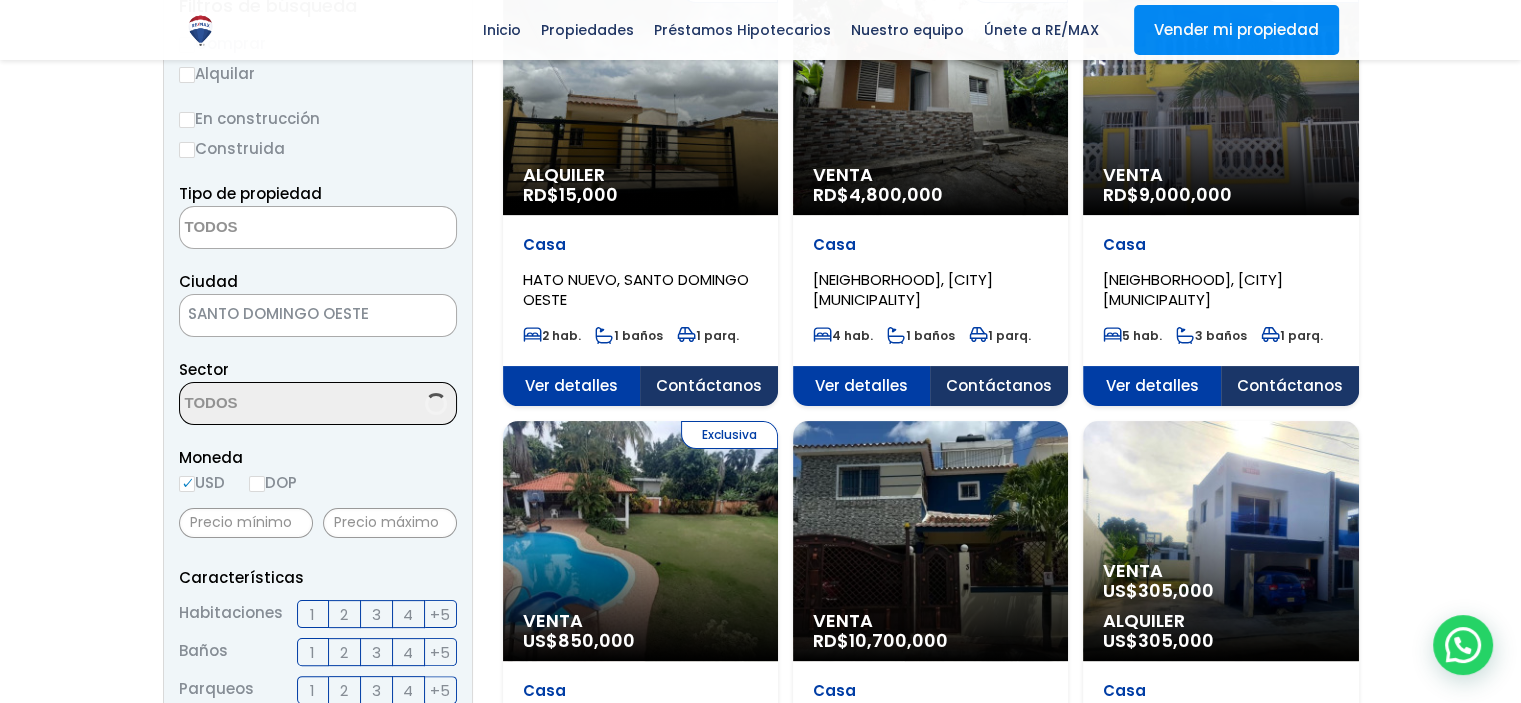 click at bounding box center [277, 404] 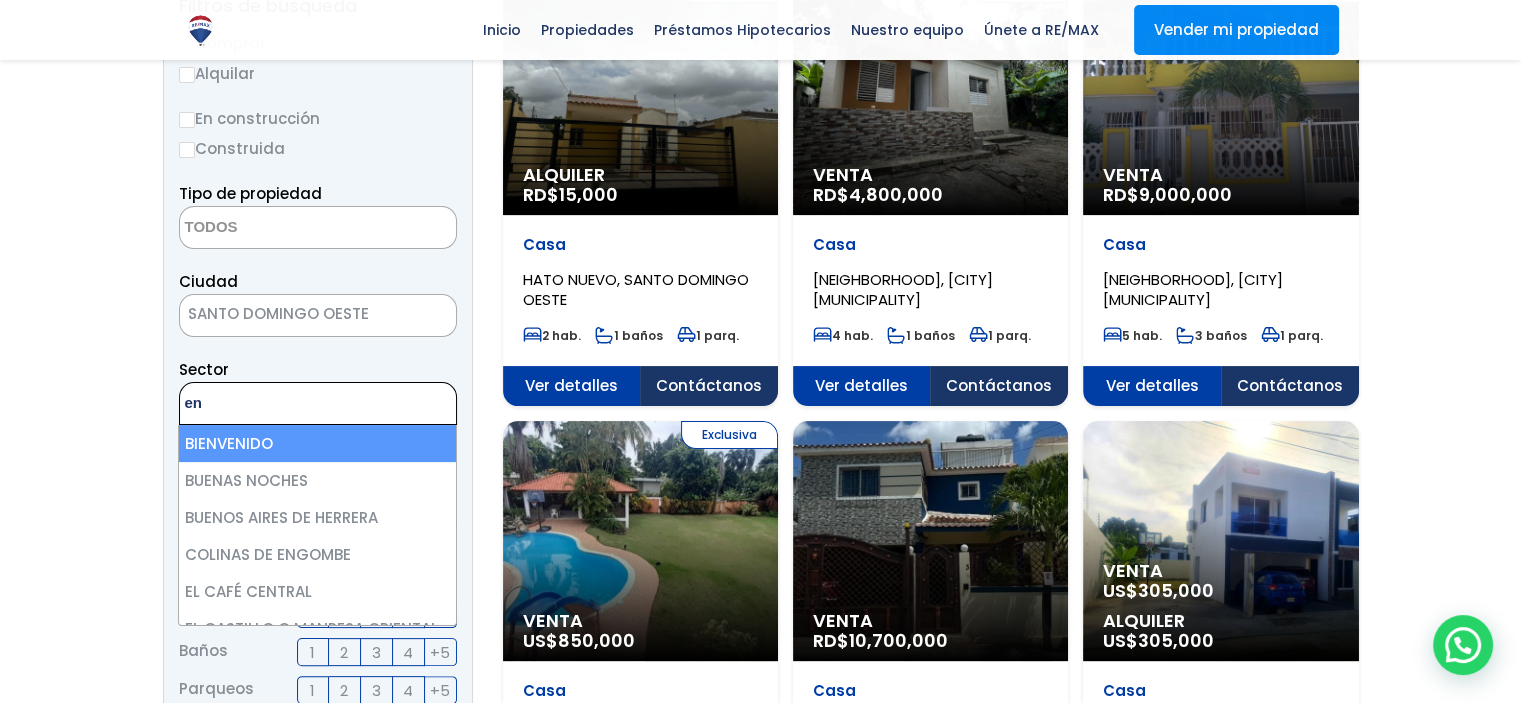 type on "e" 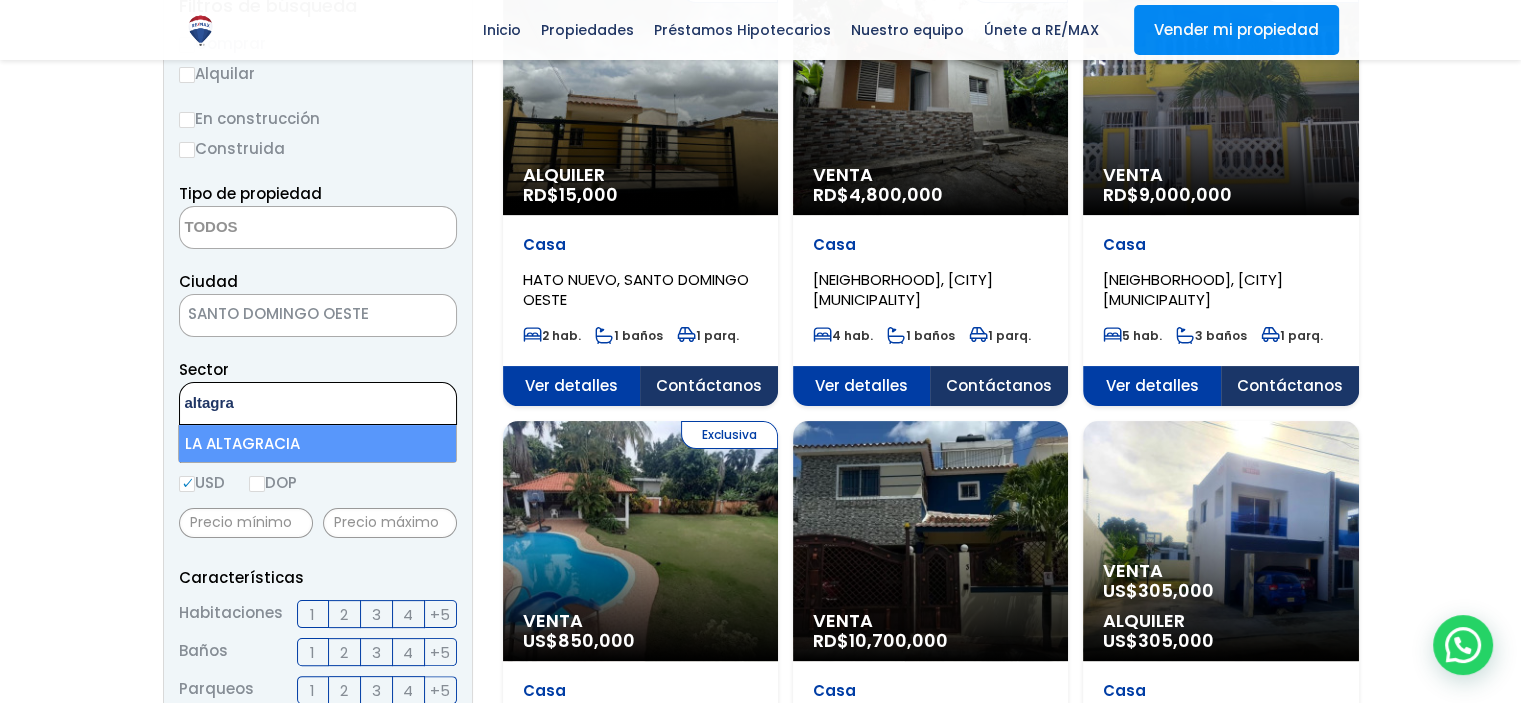 type on "altagra" 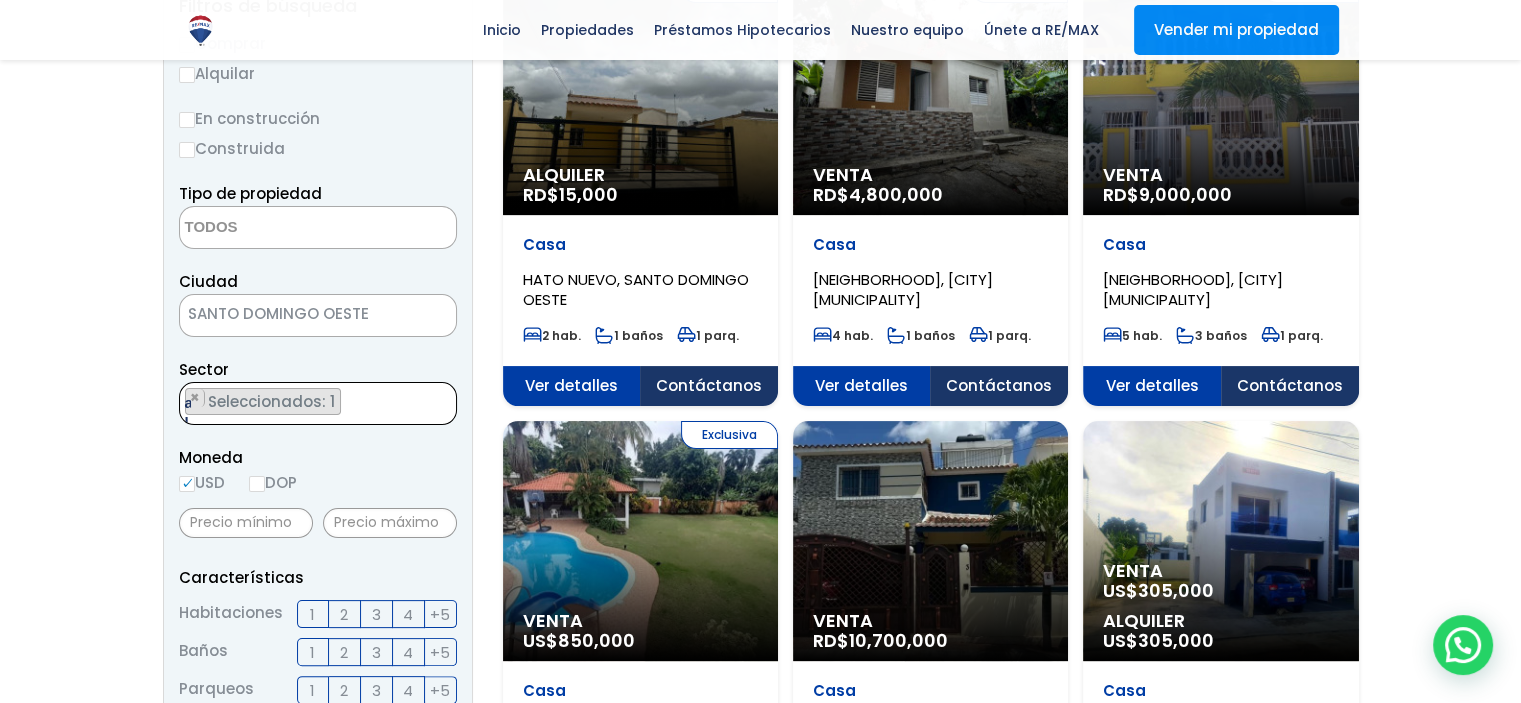 select on "13391" 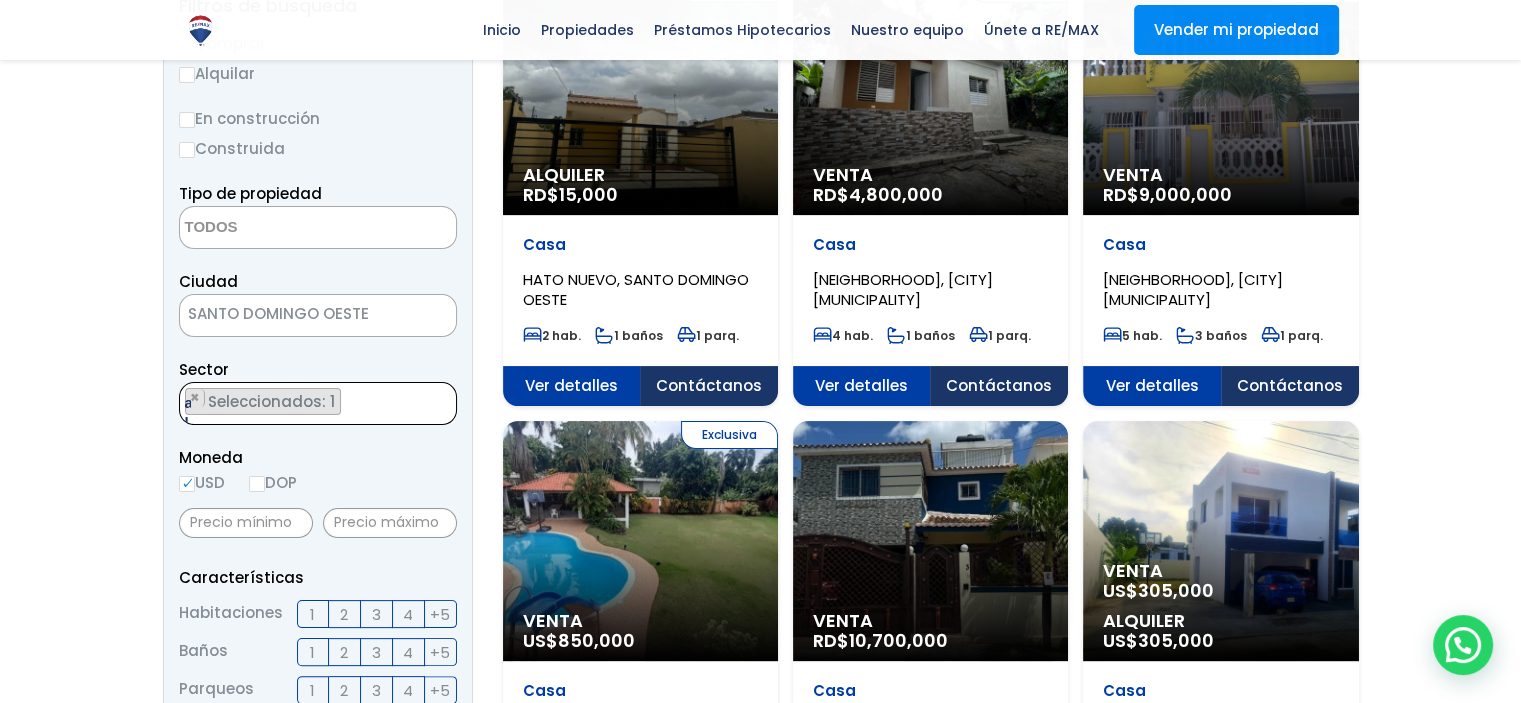 type 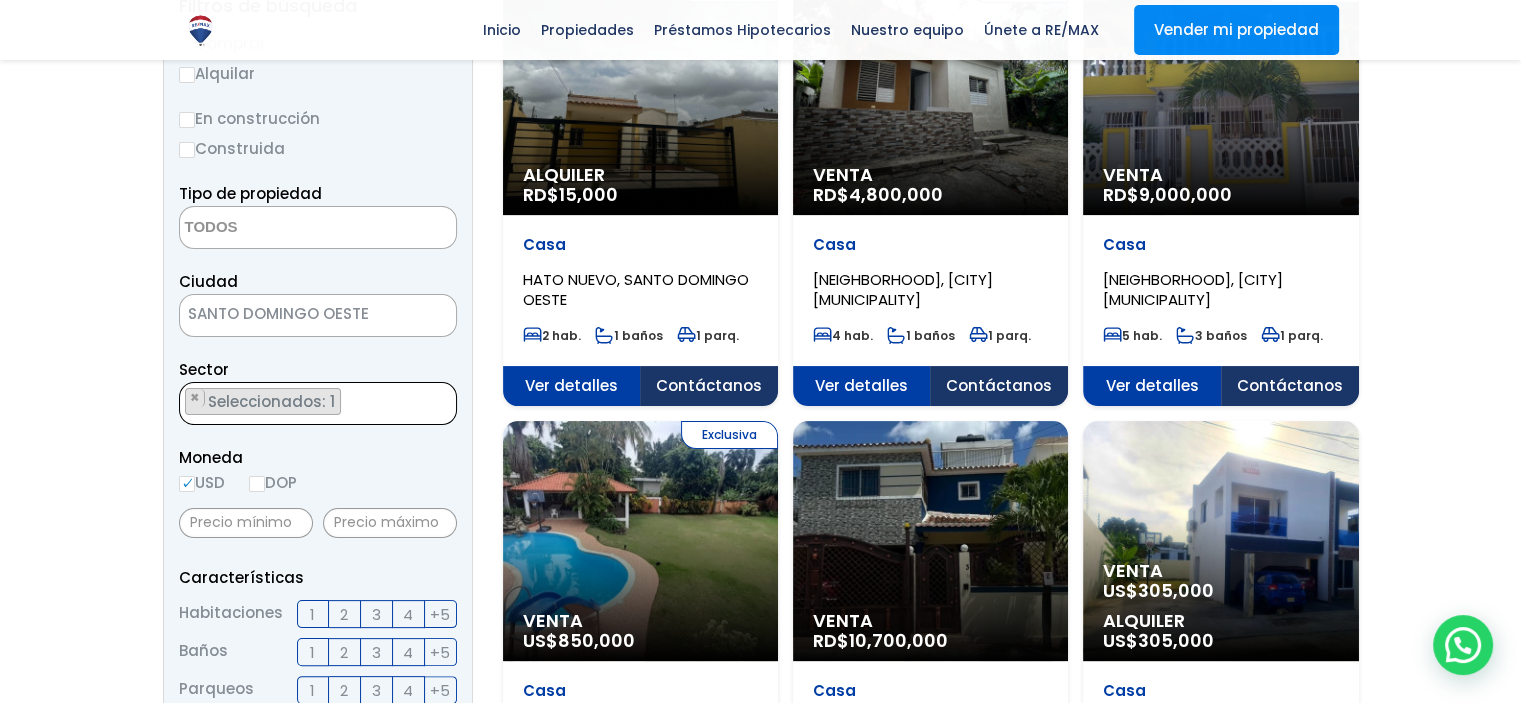 scroll, scrollTop: 858, scrollLeft: 0, axis: vertical 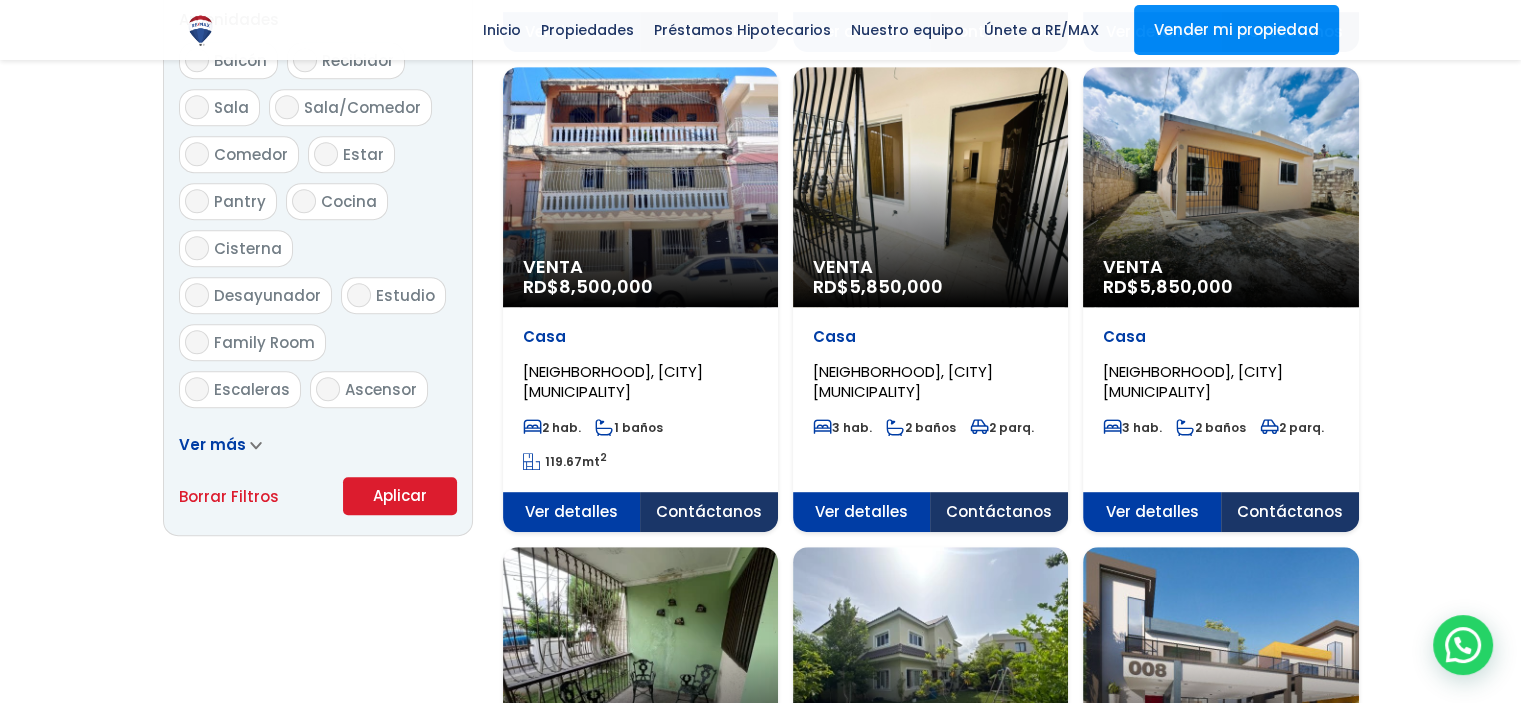 click on "Aplicar" at bounding box center (400, 496) 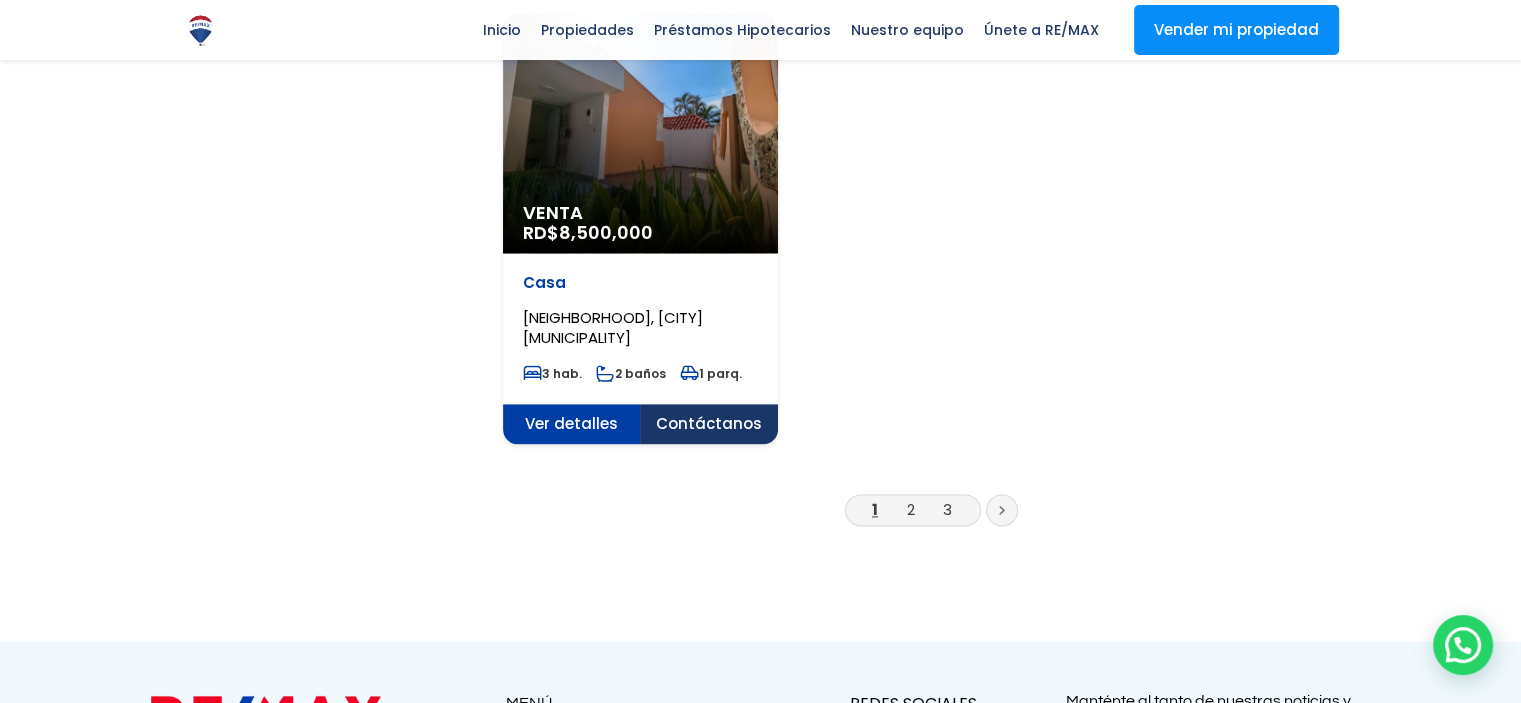 scroll, scrollTop: 2600, scrollLeft: 0, axis: vertical 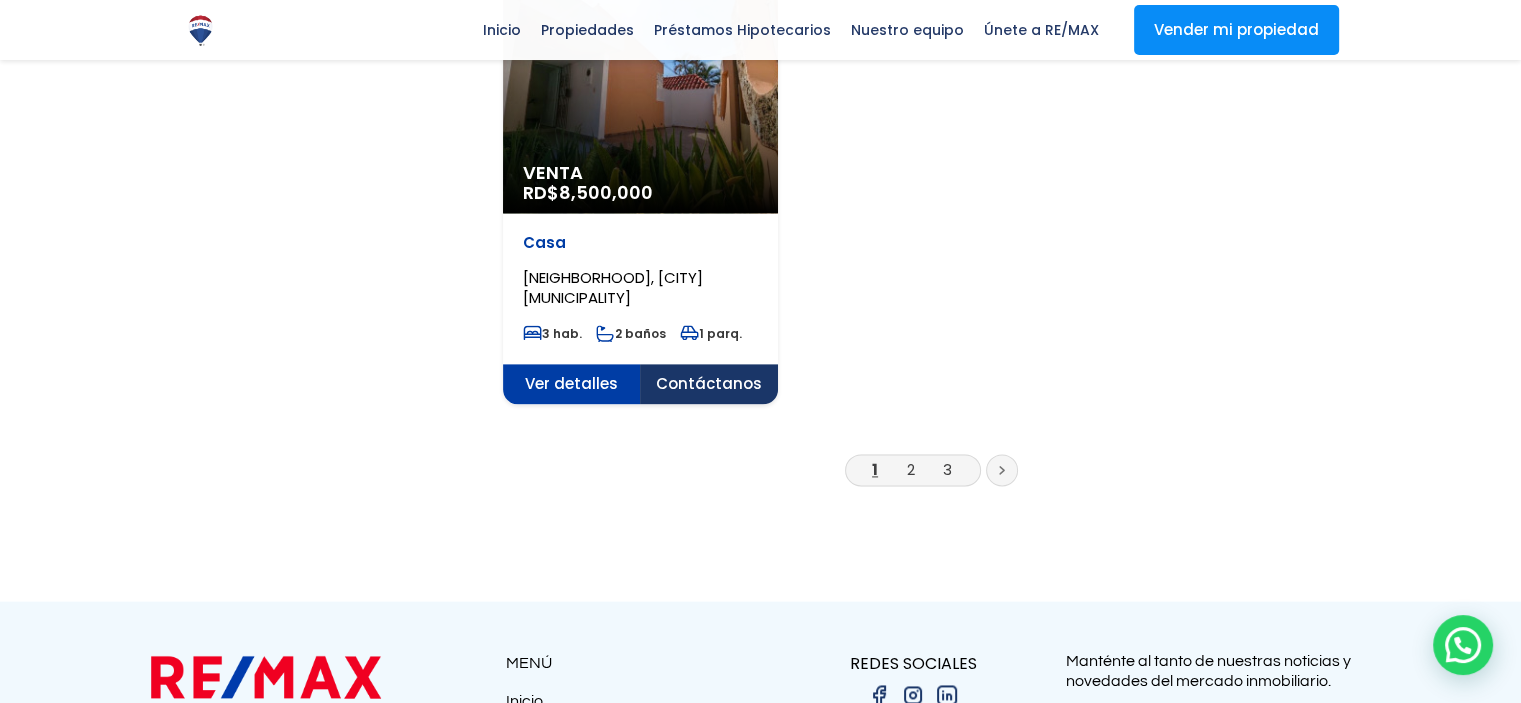 click 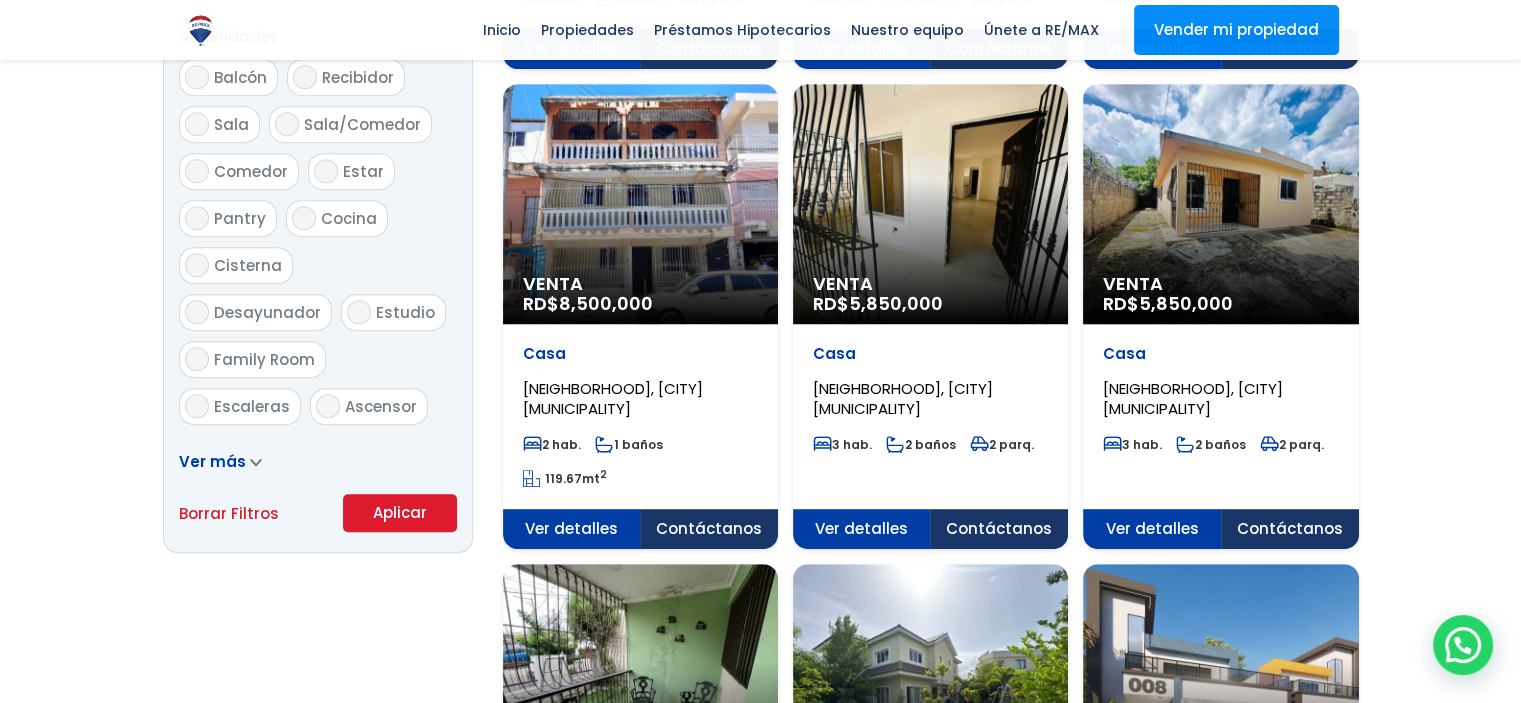 scroll, scrollTop: 1100, scrollLeft: 0, axis: vertical 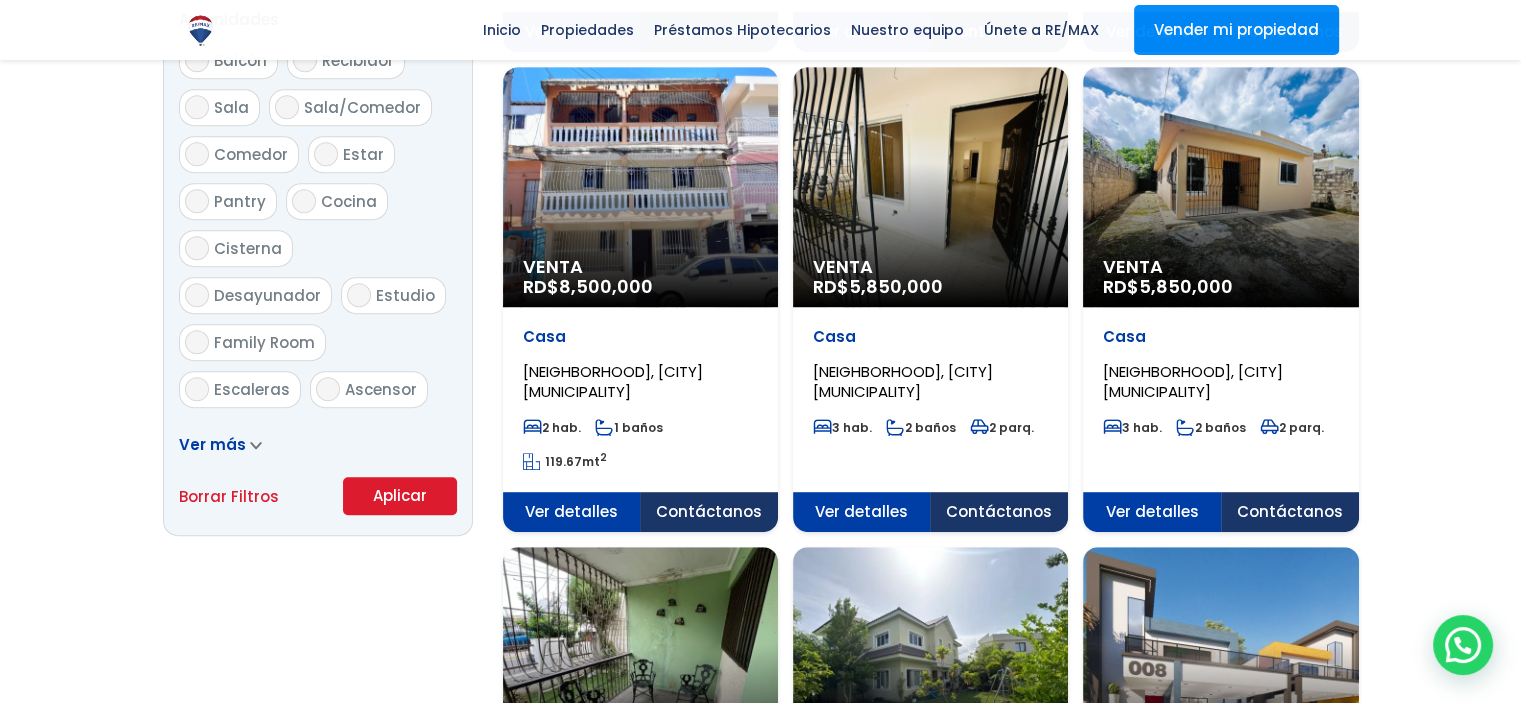 click on "Venta
RD$  8,500,000" at bounding box center [640, -705] 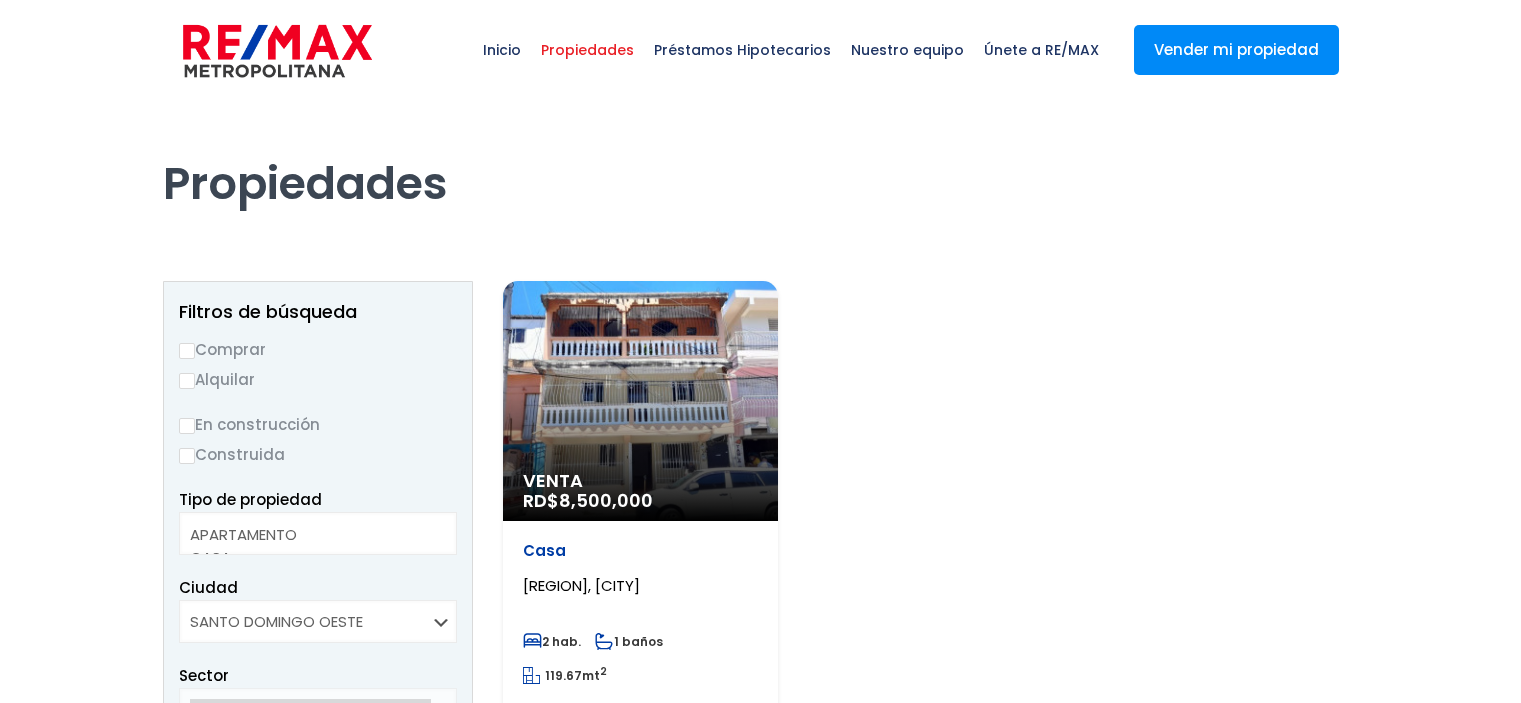 select 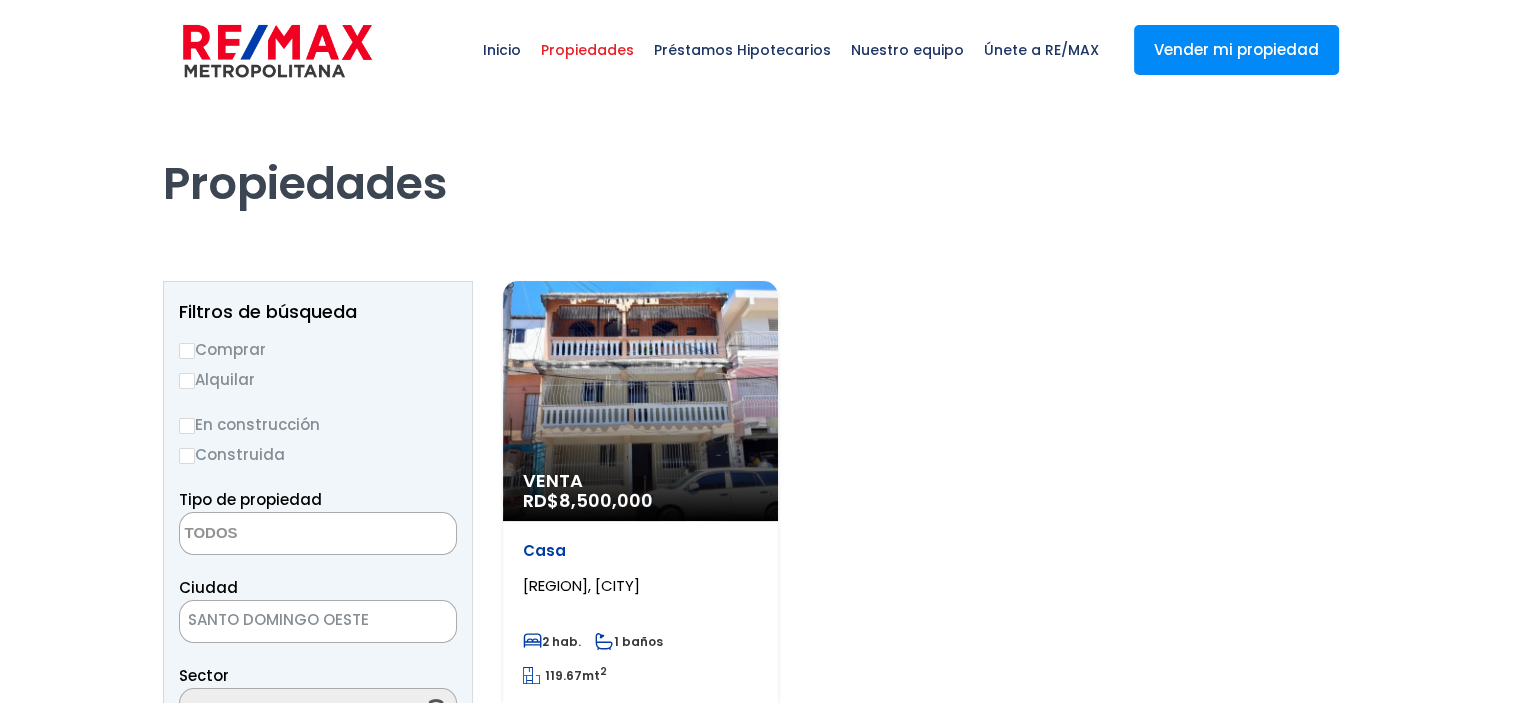 scroll, scrollTop: 0, scrollLeft: 0, axis: both 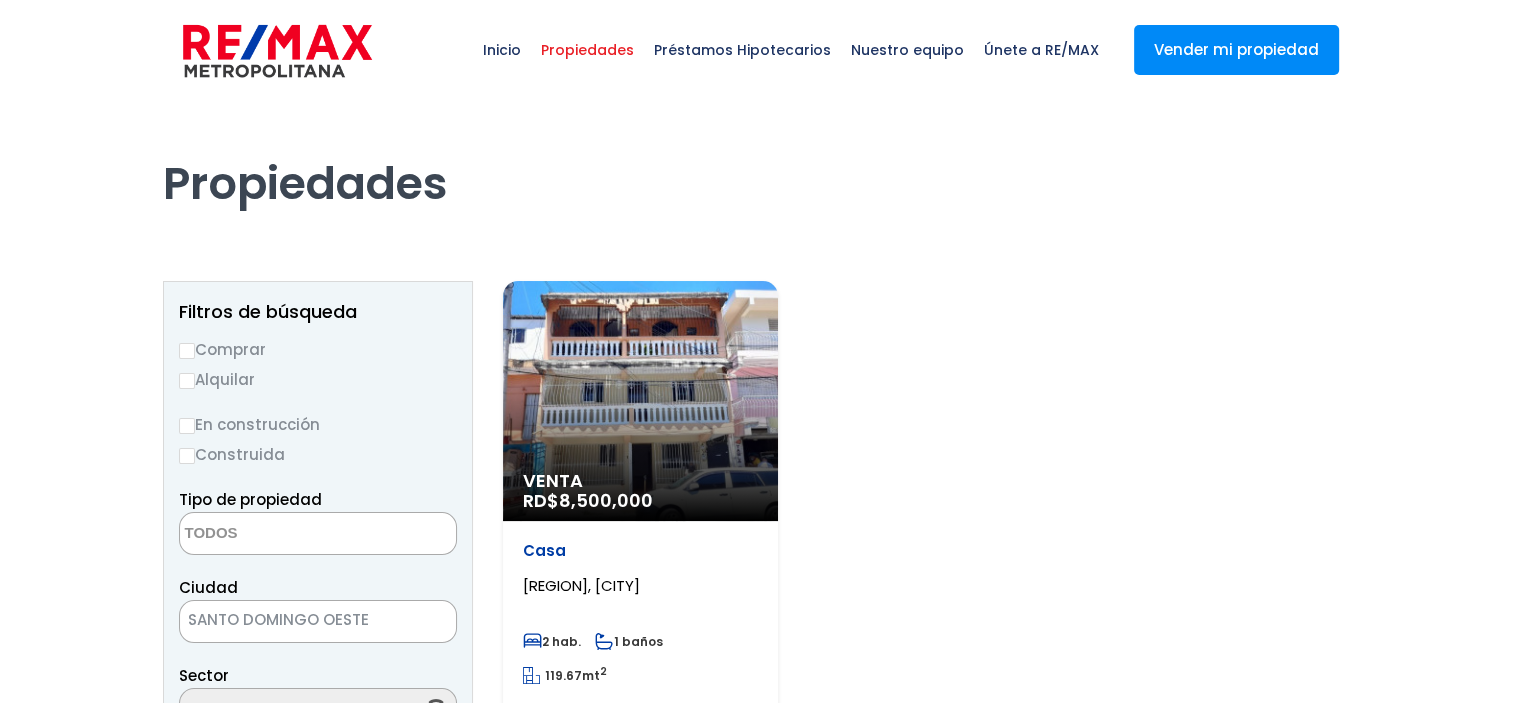 select on "13391" 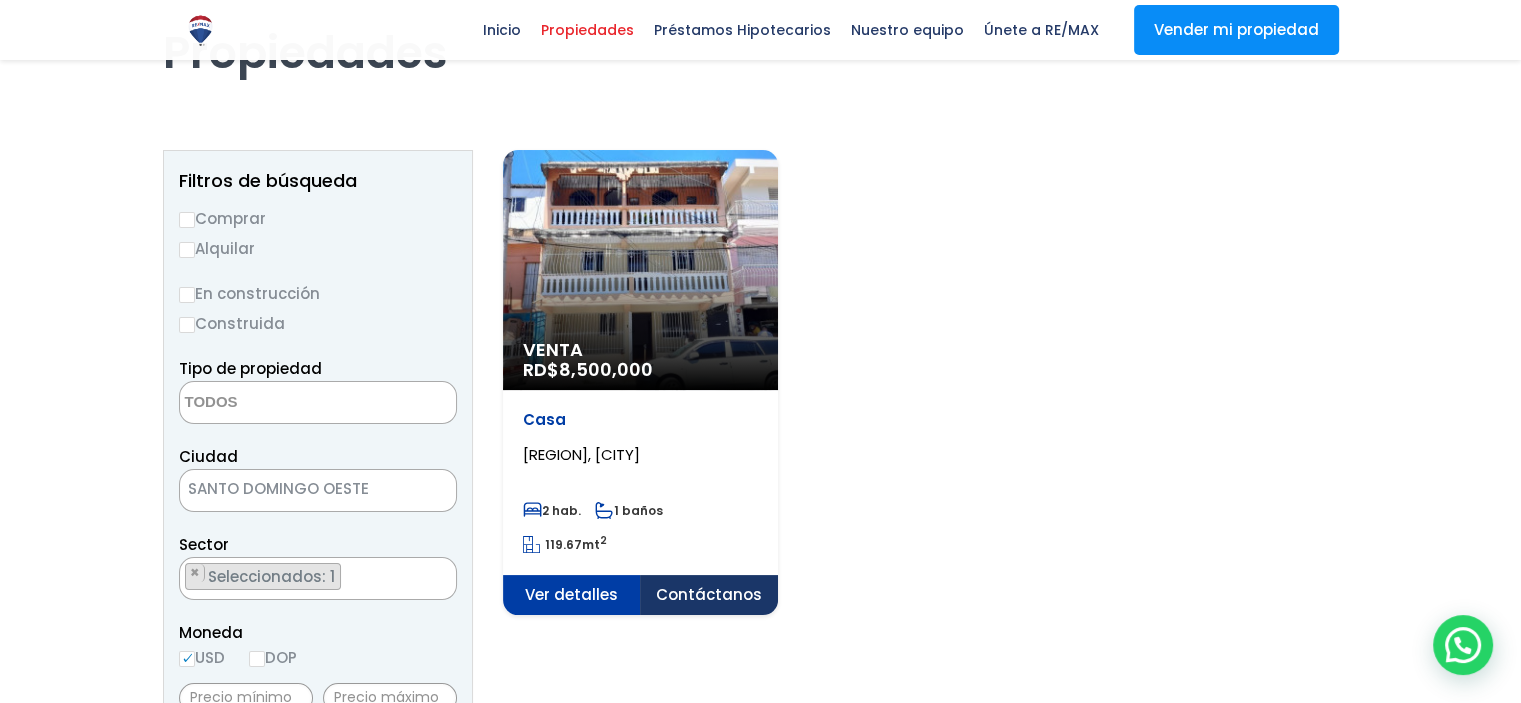 scroll, scrollTop: 0, scrollLeft: 0, axis: both 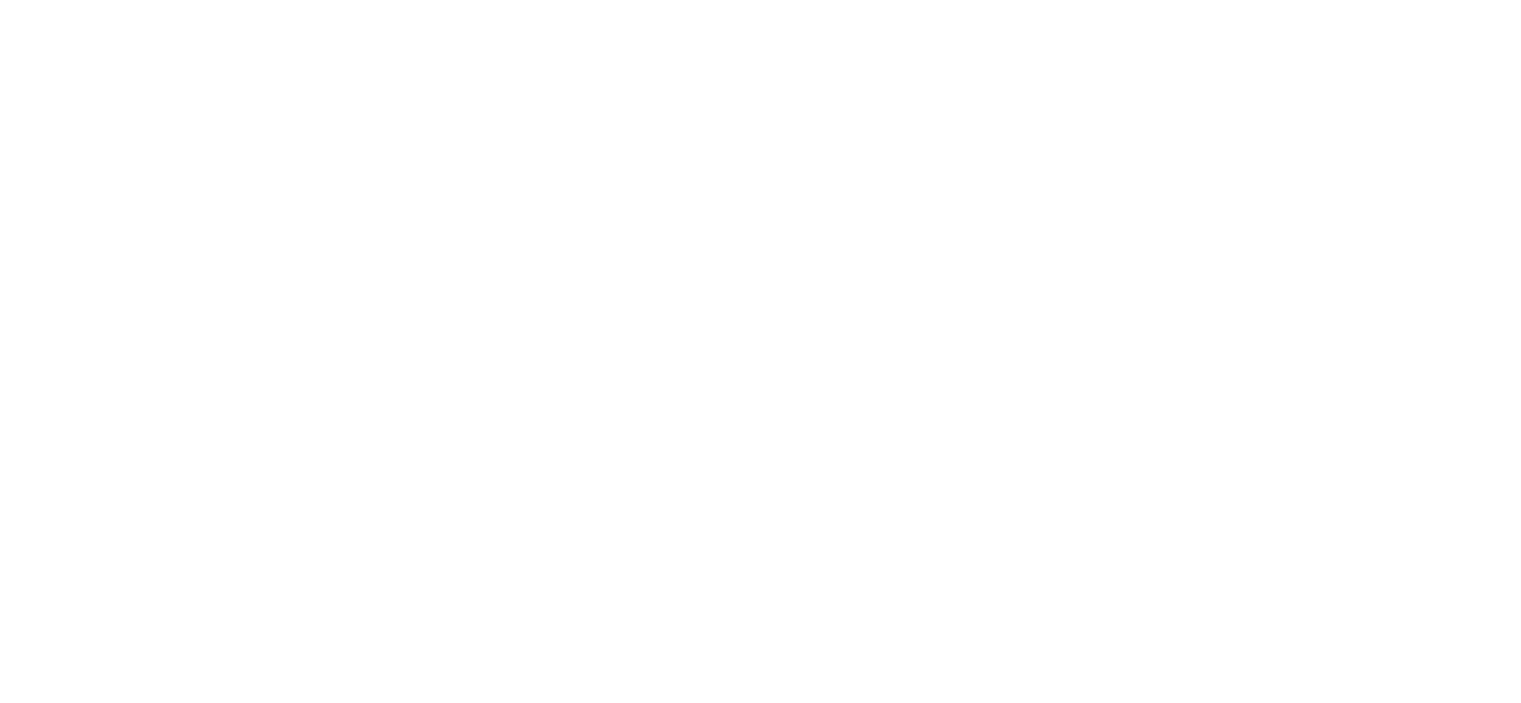 select 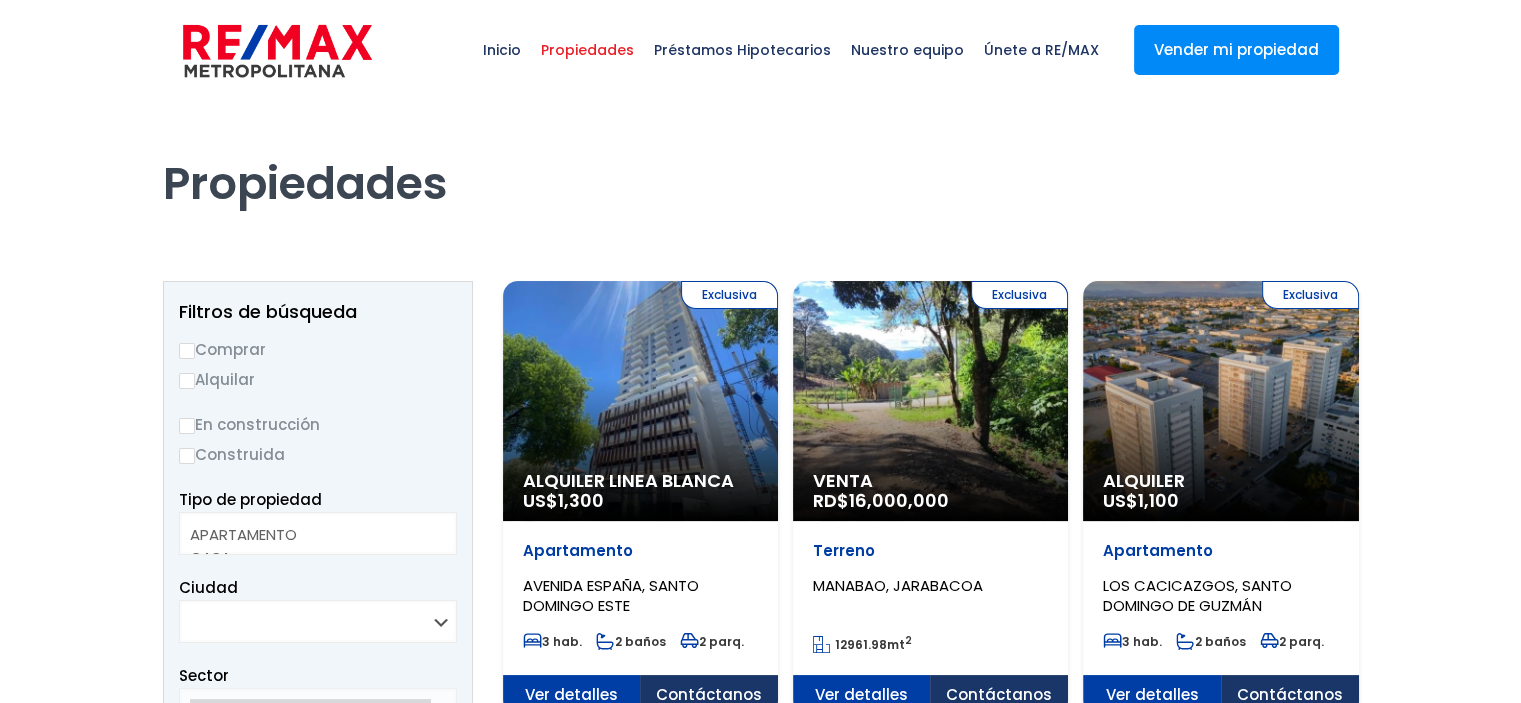scroll, scrollTop: 0, scrollLeft: 0, axis: both 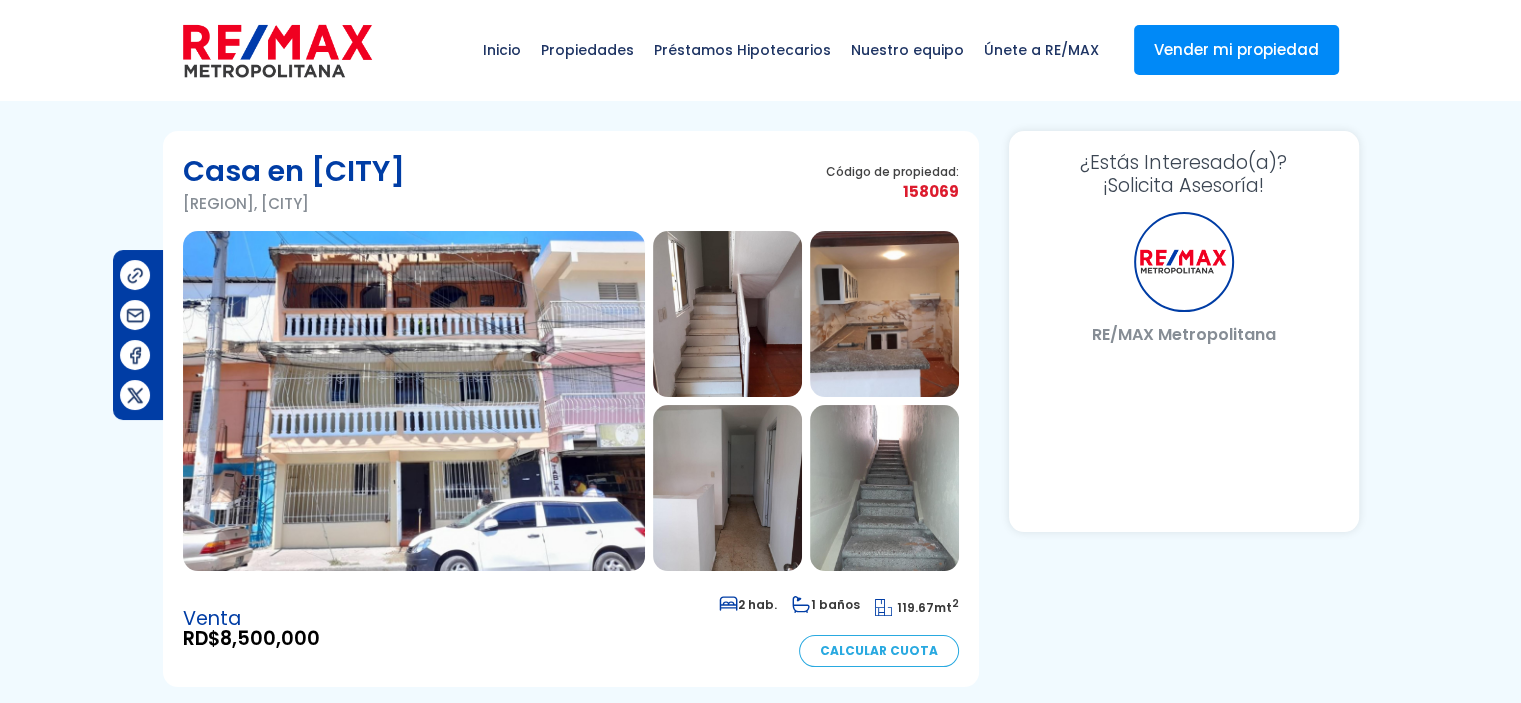 select on "DO" 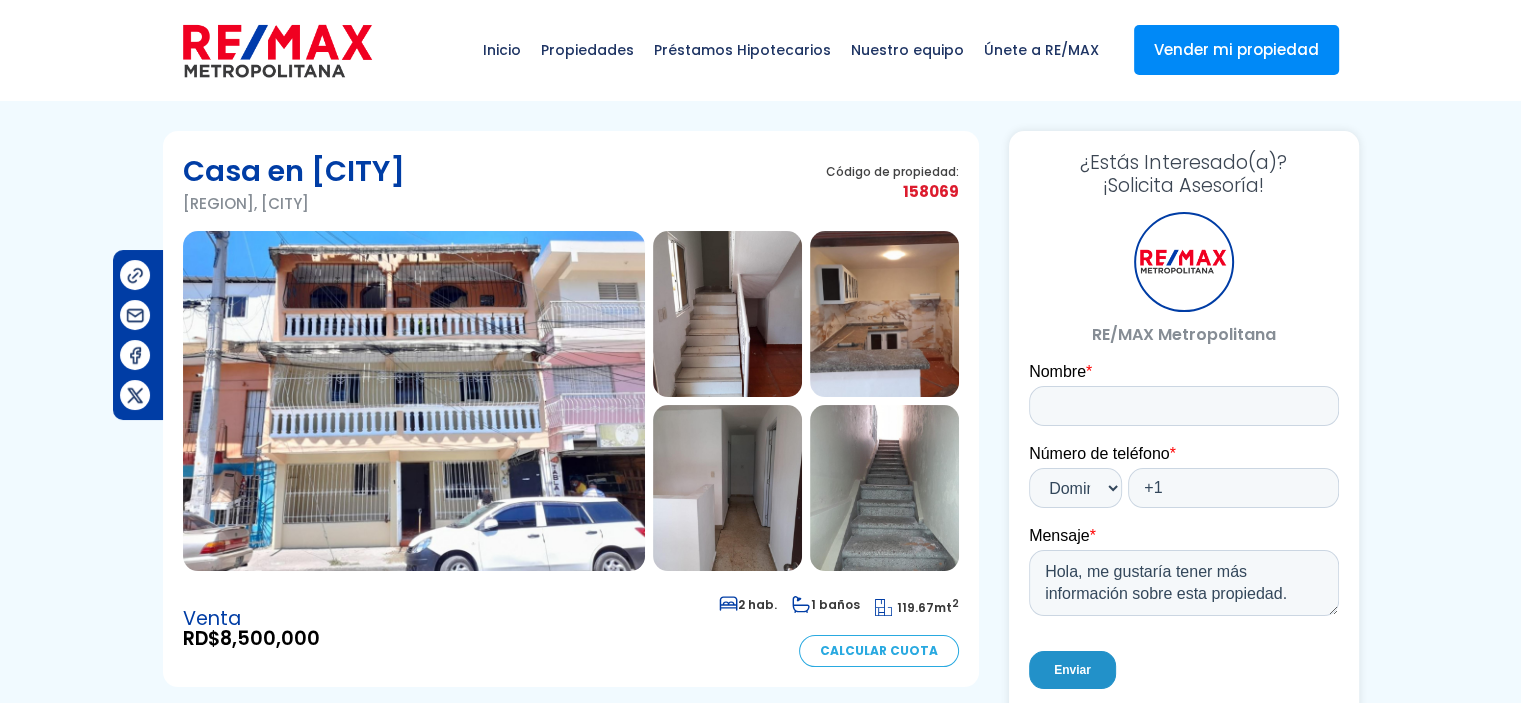 scroll, scrollTop: 0, scrollLeft: 0, axis: both 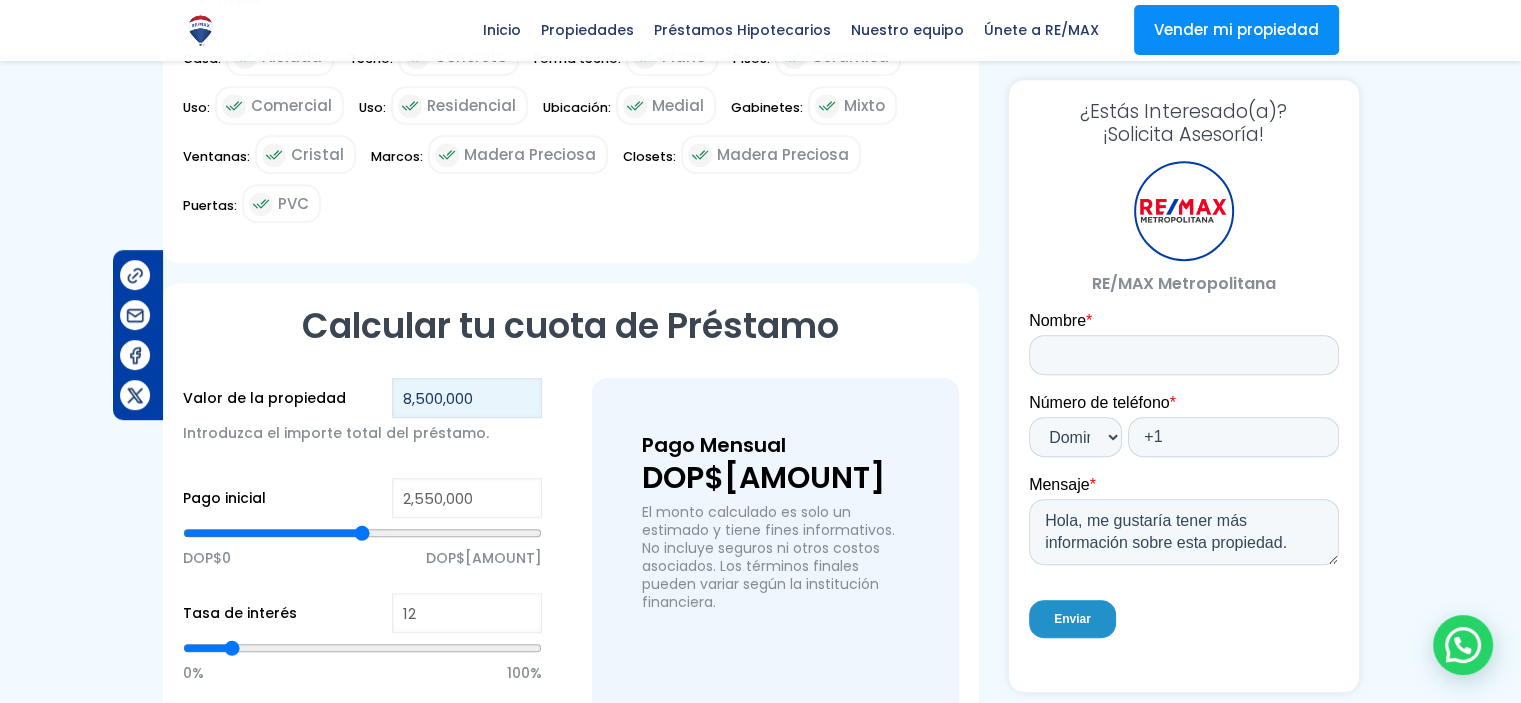 click on "8,500,000" at bounding box center (467, 398) 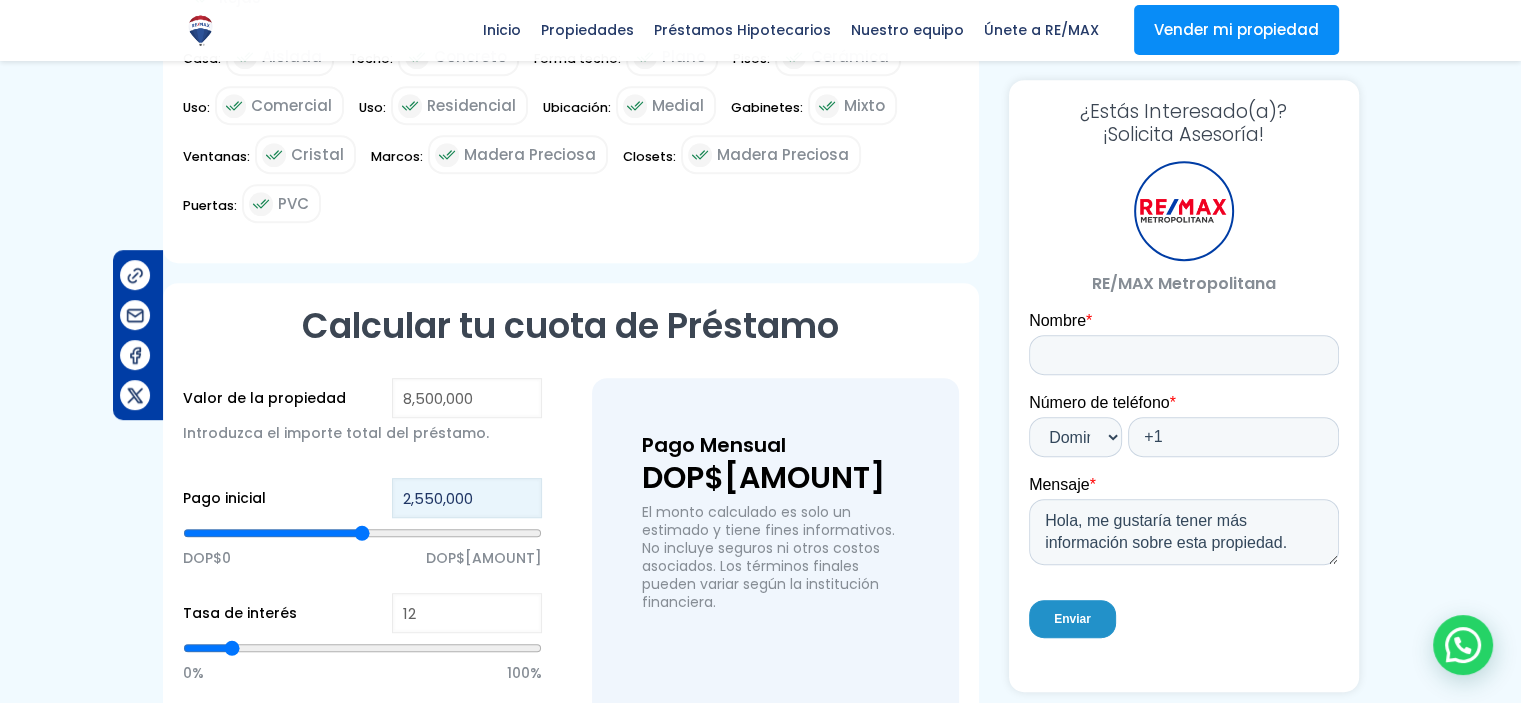 click on "2,550,000" at bounding box center [467, 498] 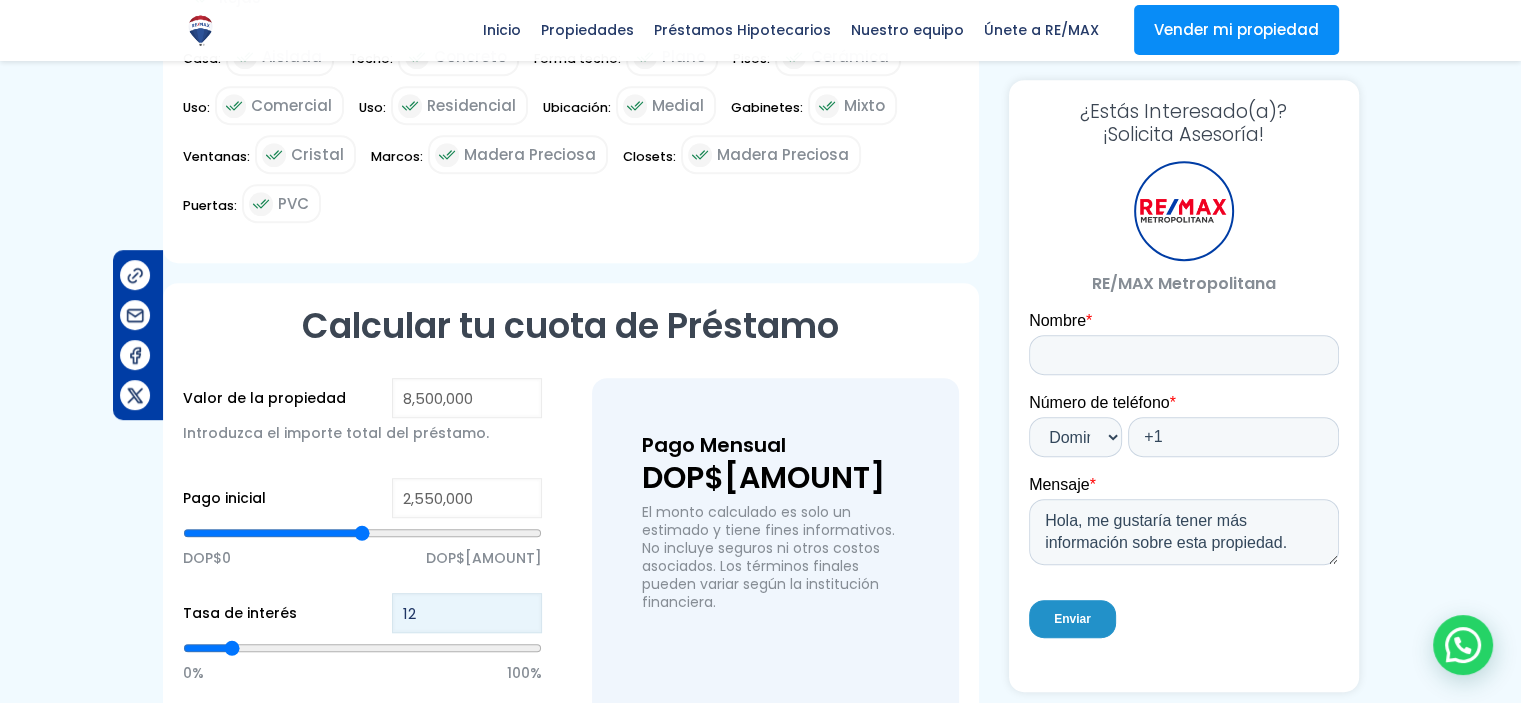 click on "12" at bounding box center (467, 613) 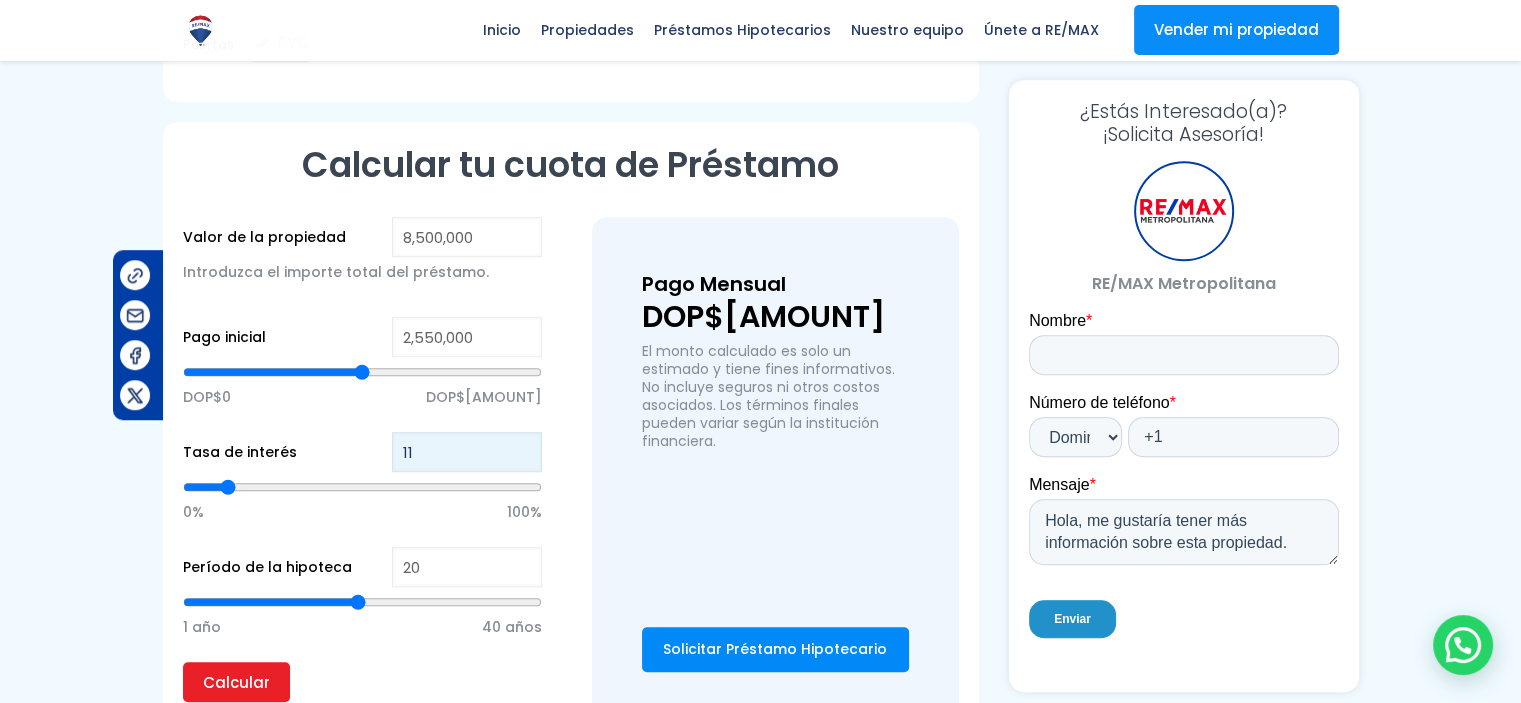 scroll, scrollTop: 1300, scrollLeft: 0, axis: vertical 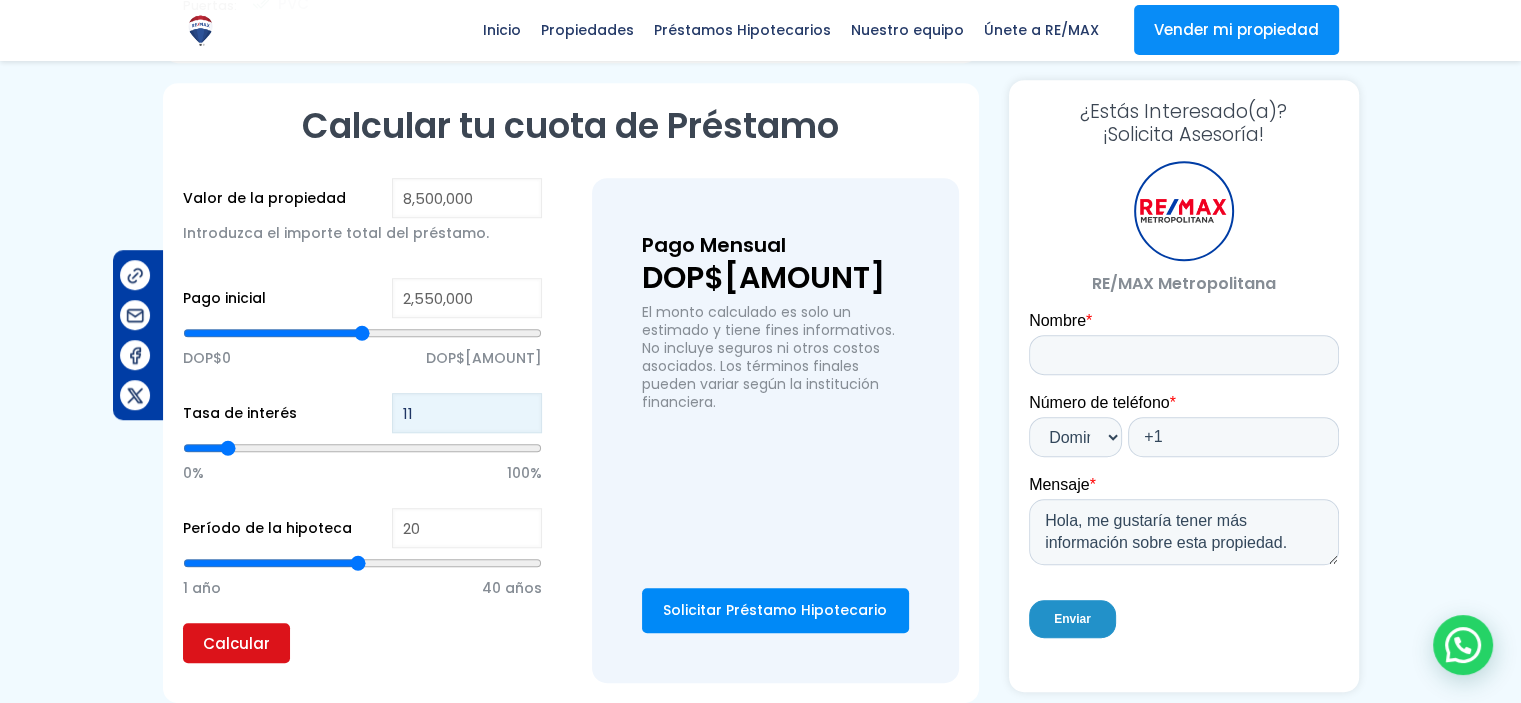 type on "11" 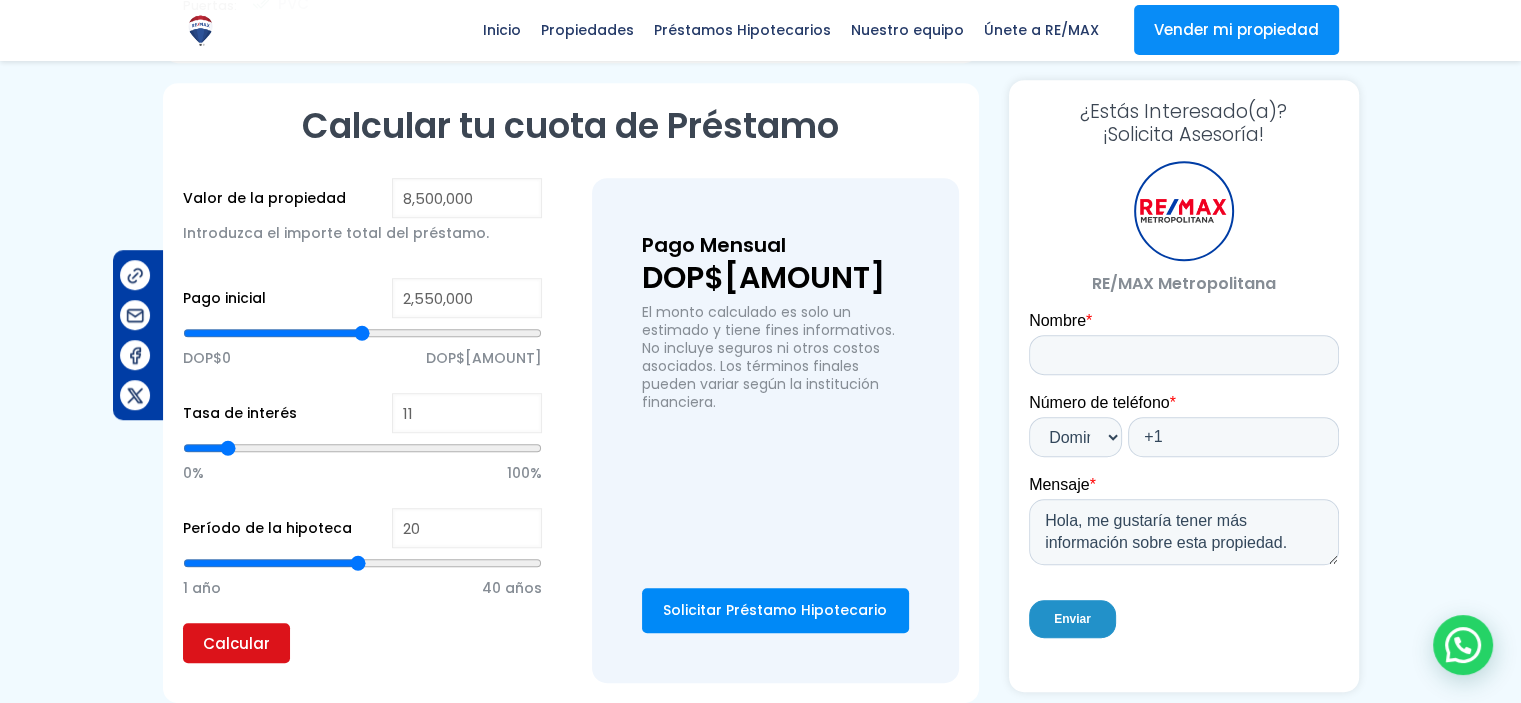 click on "Calcular" at bounding box center (236, 643) 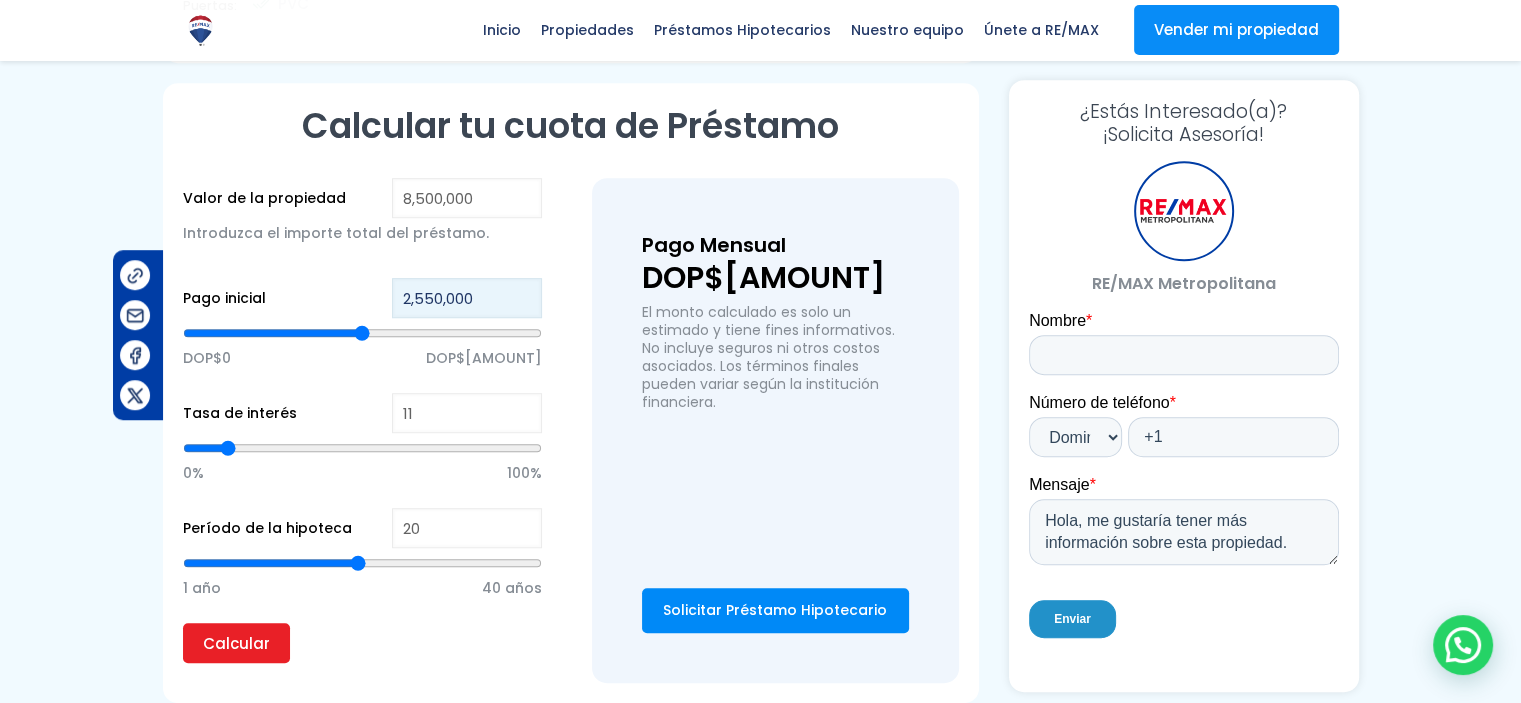 drag, startPoint x: 494, startPoint y: 228, endPoint x: 386, endPoint y: 221, distance: 108.226616 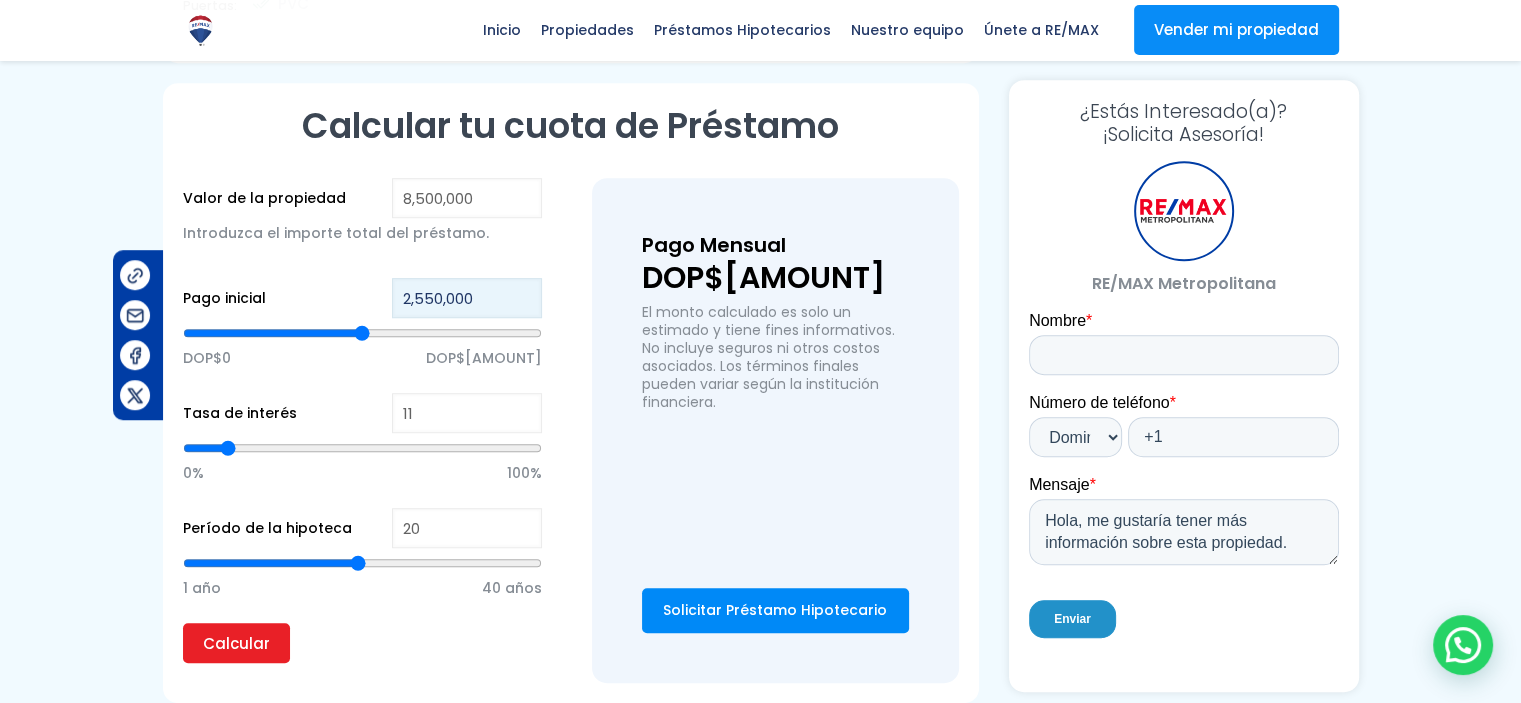 click on "Pago inicial
[AMOUNT]
DOP$0 DOP$[AMOUNT]" at bounding box center [362, 335] 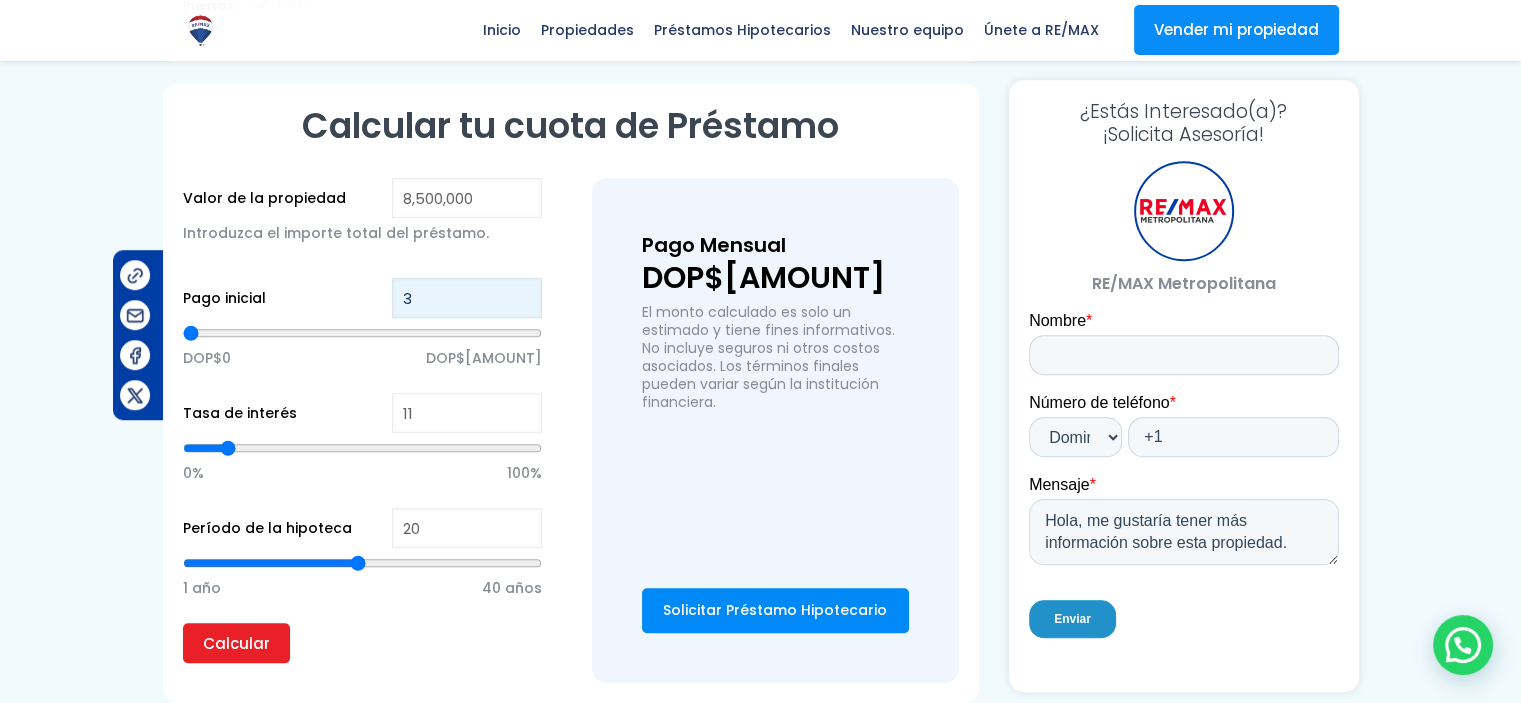 type on "30" 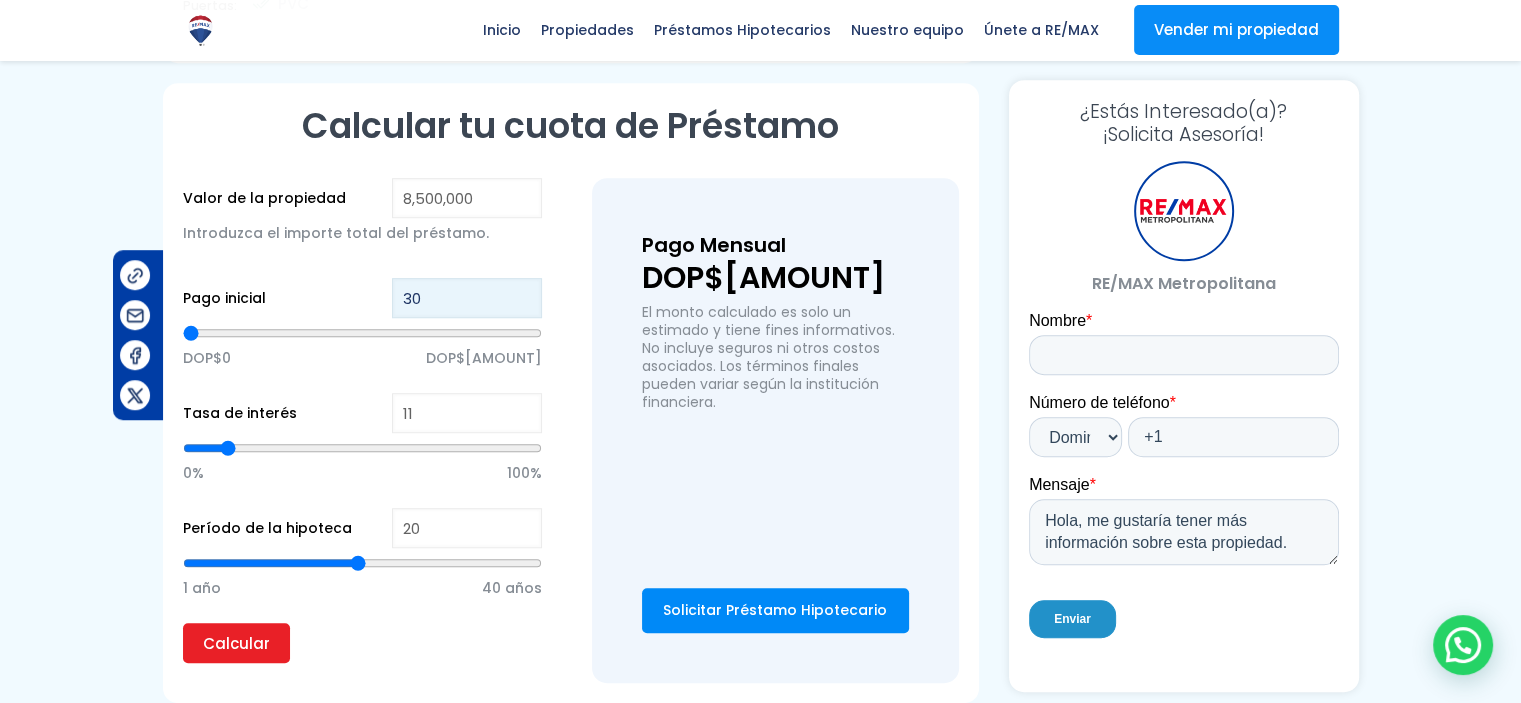type on "300" 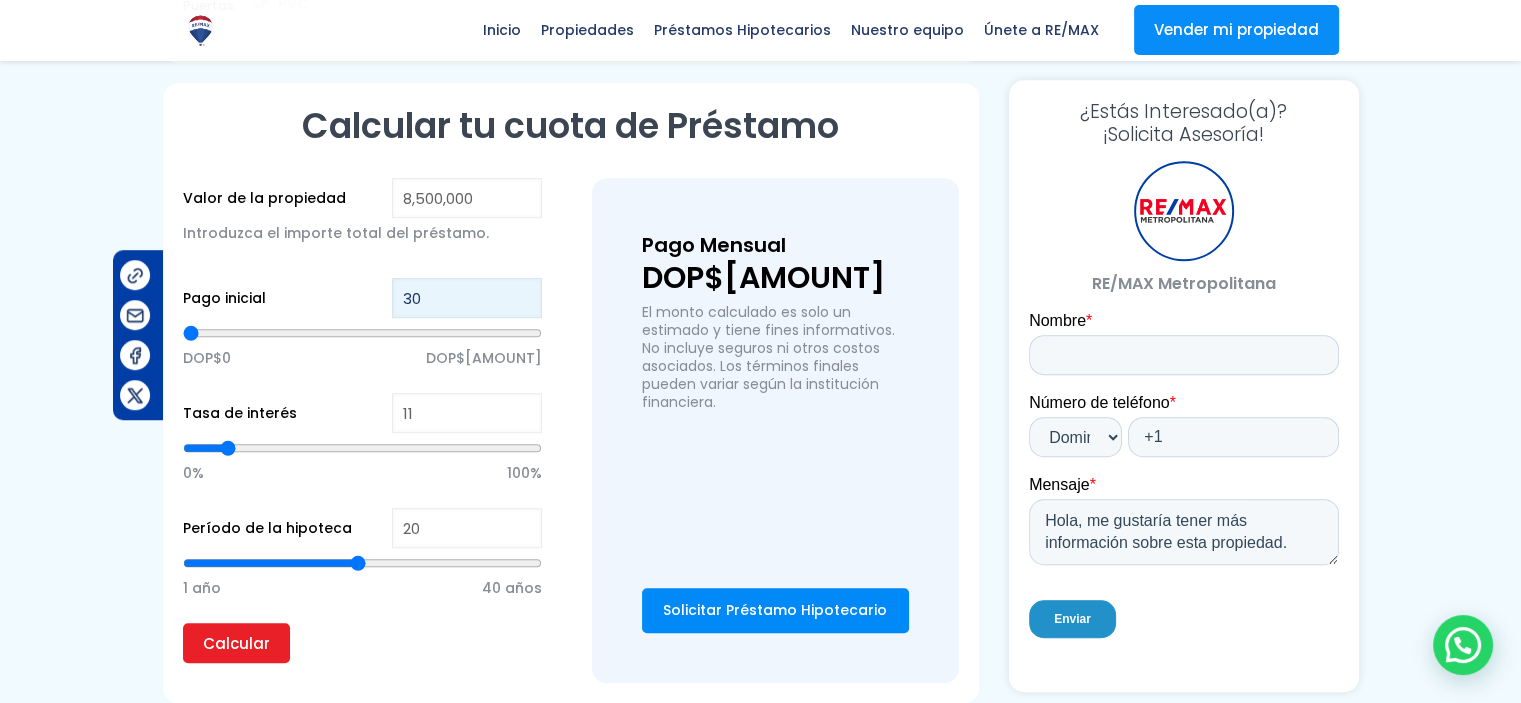 type on "300" 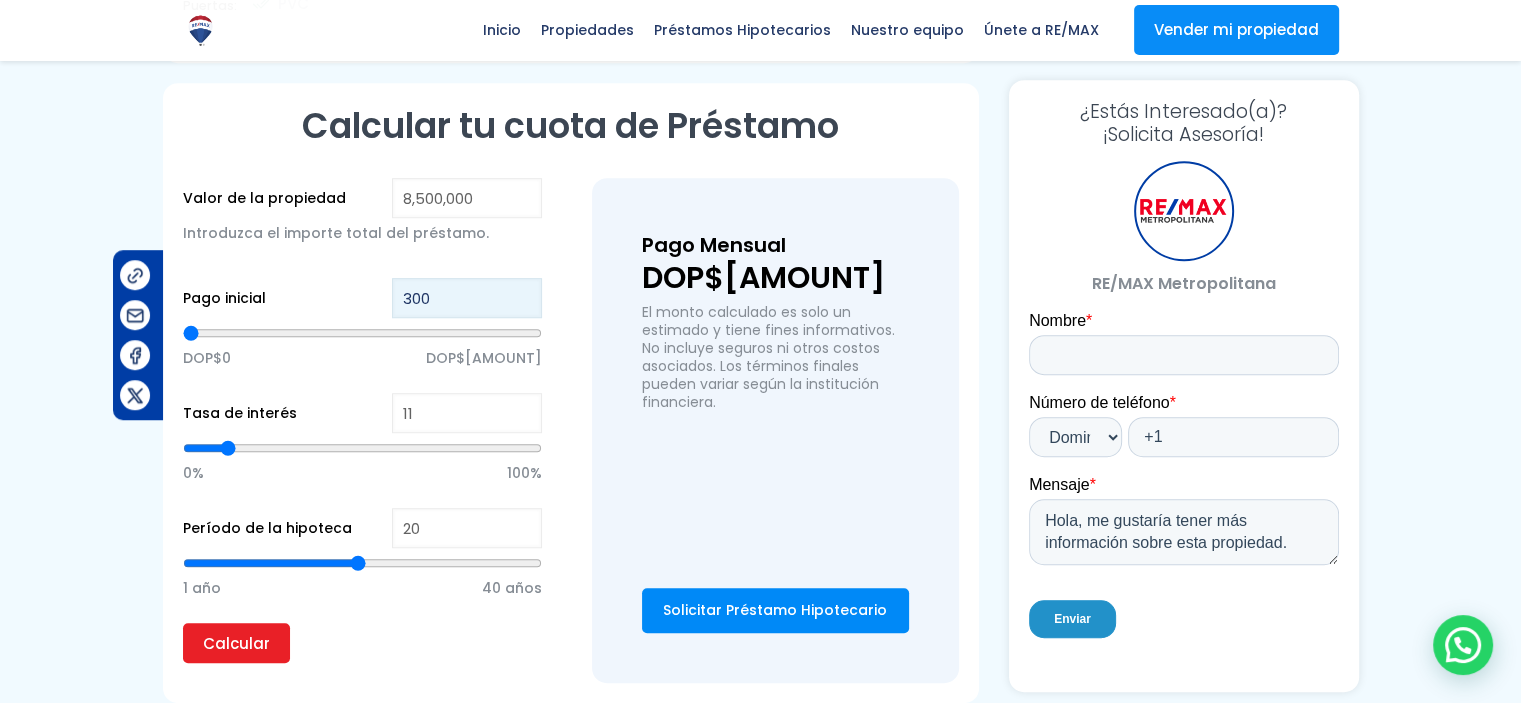 type on "[AMOUNT]" 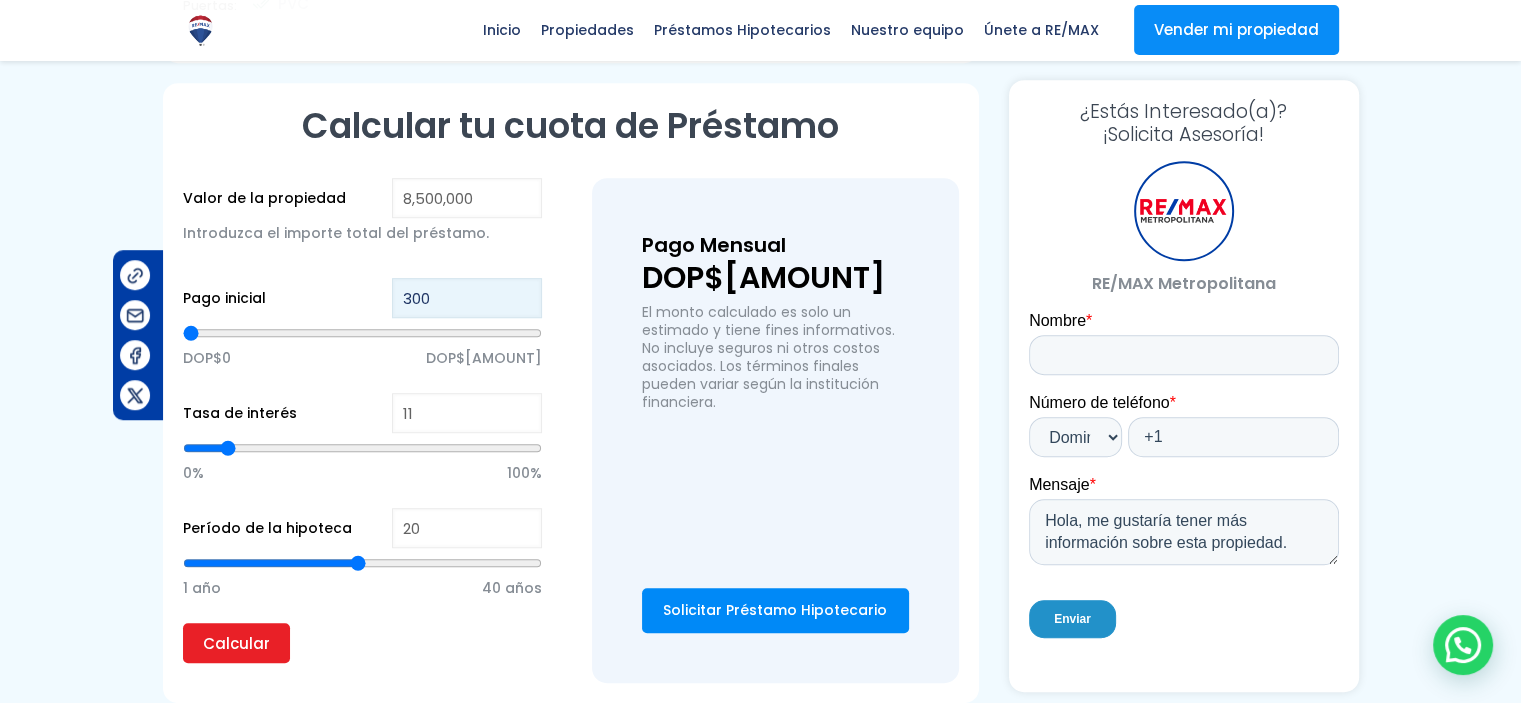 type on "3000" 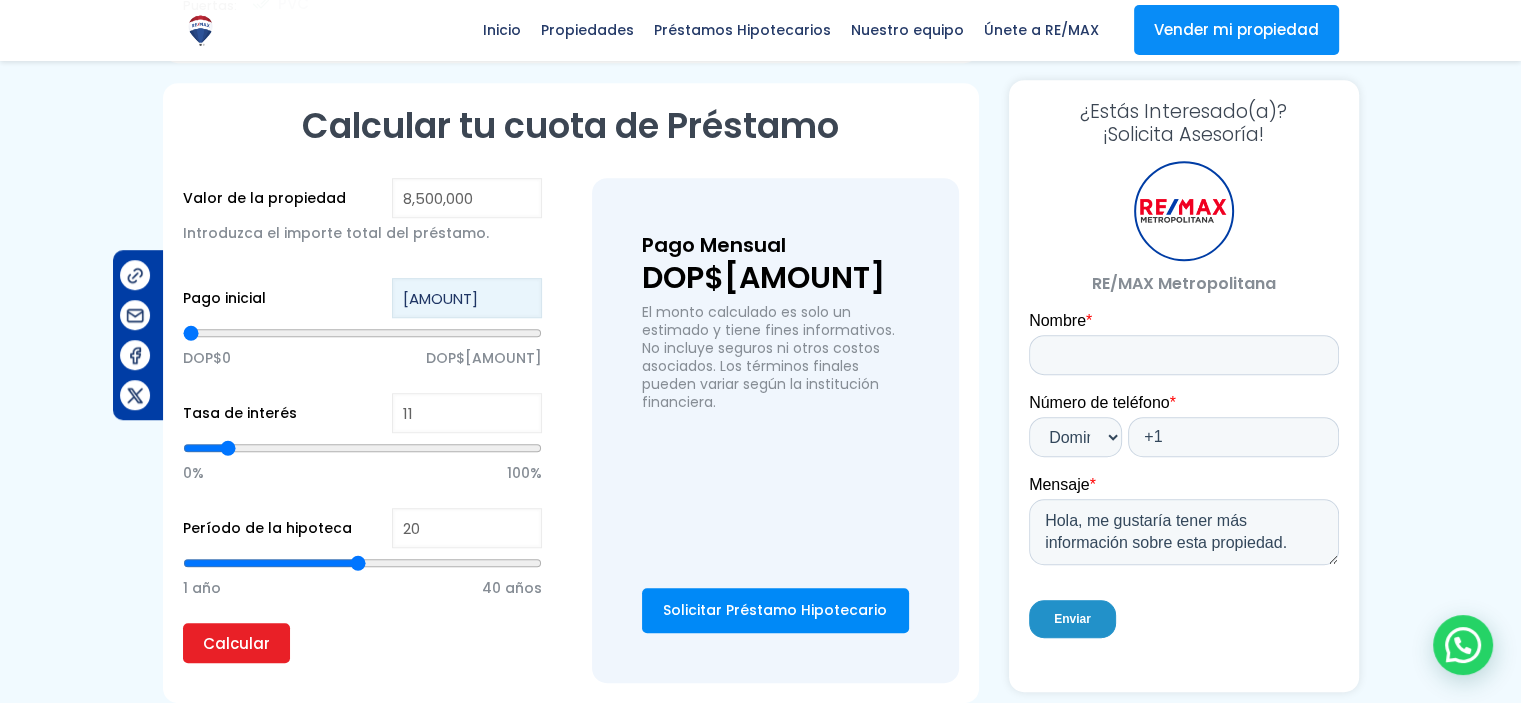 type on "30,000" 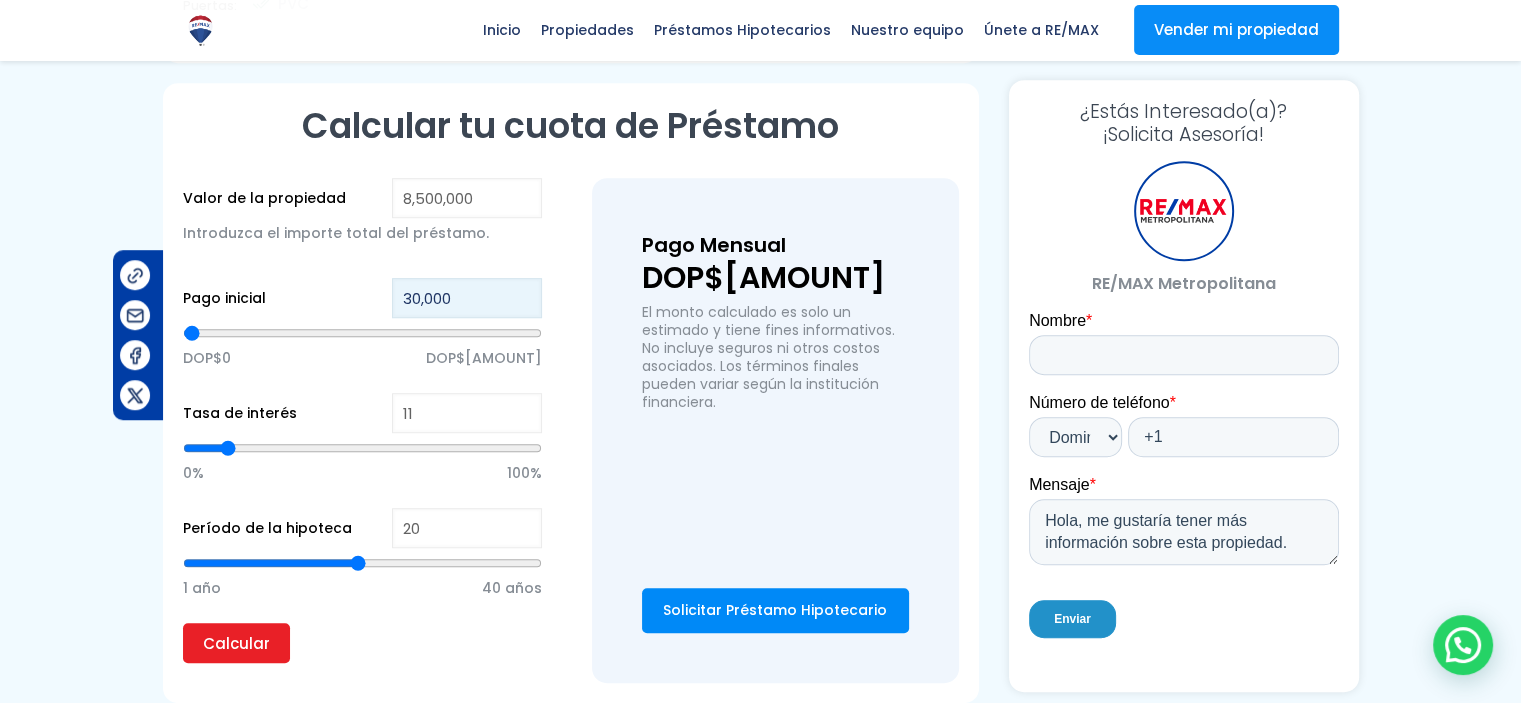type on "300,000" 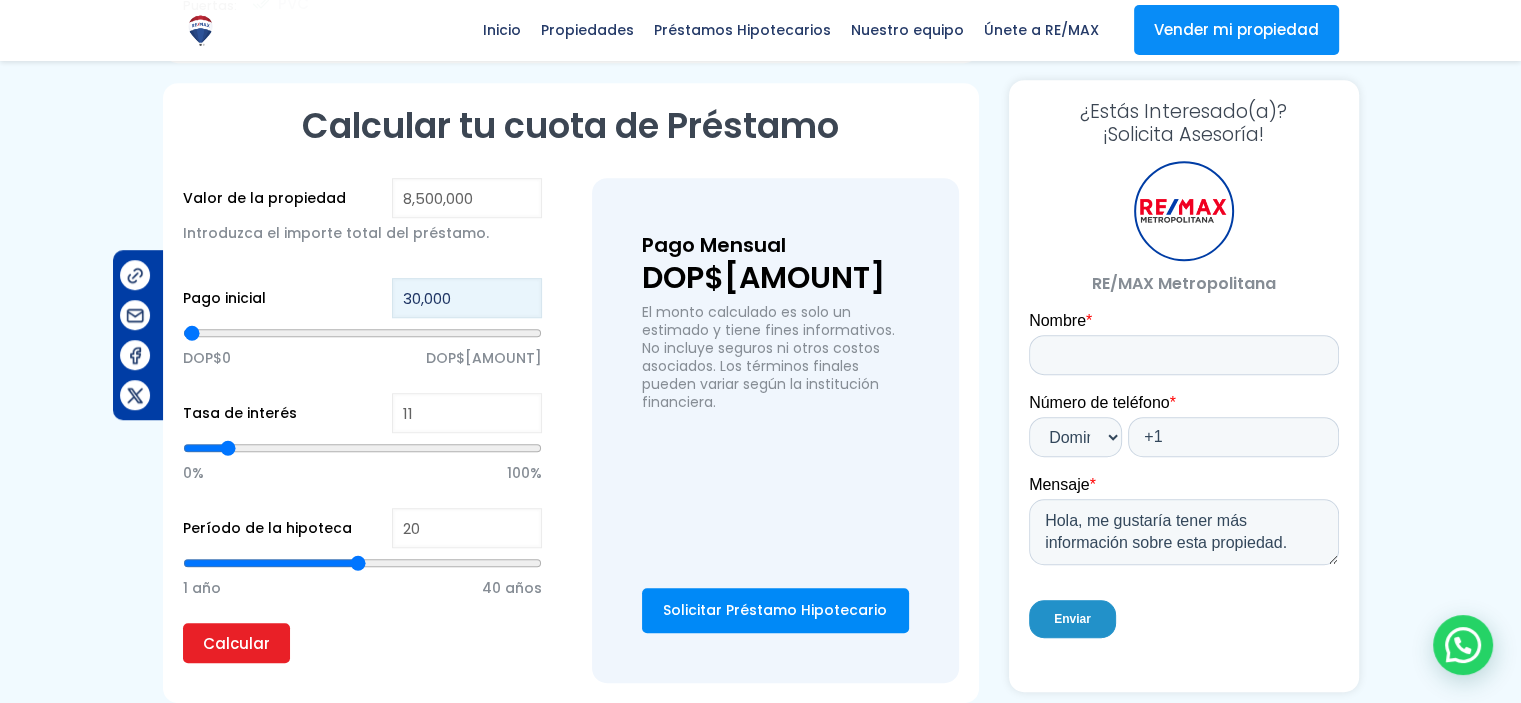 type on "300000" 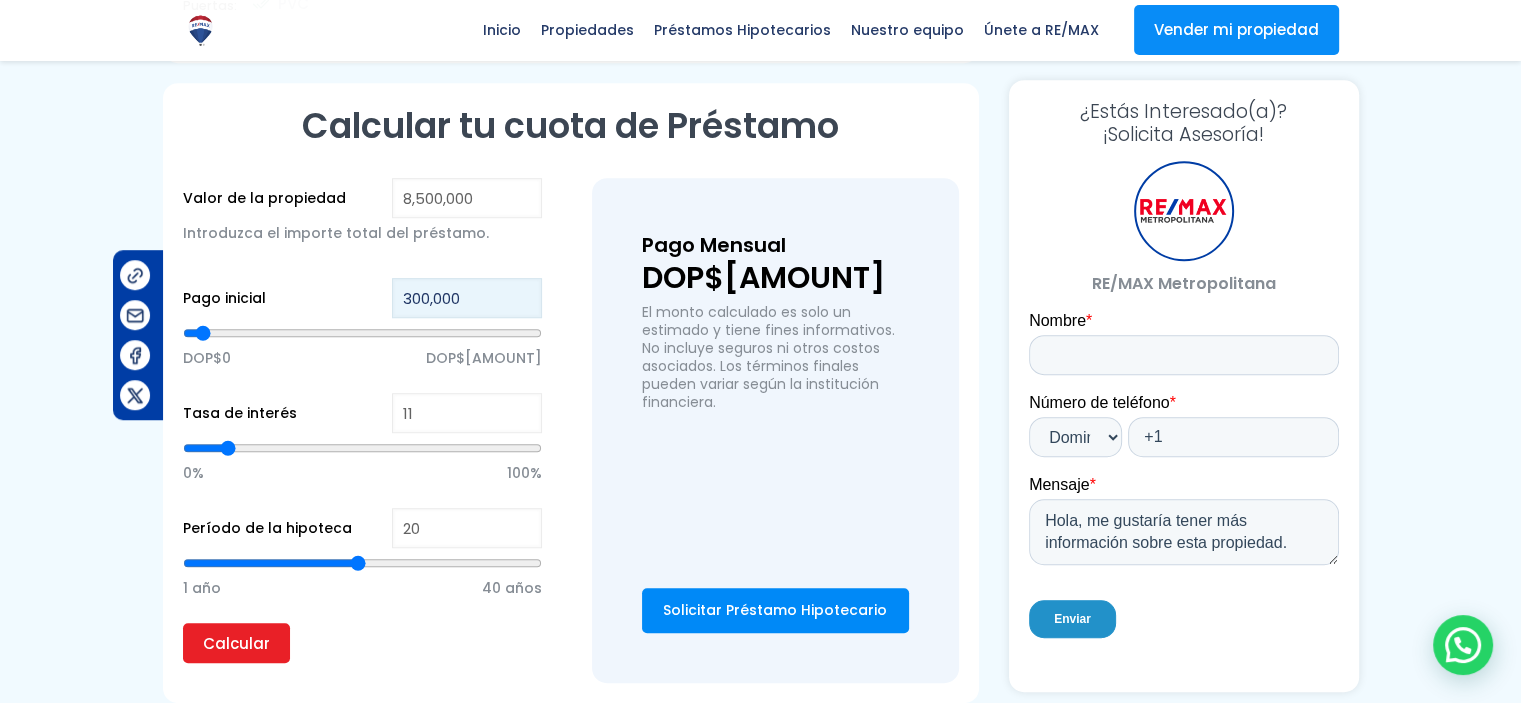 type on "3,000,000" 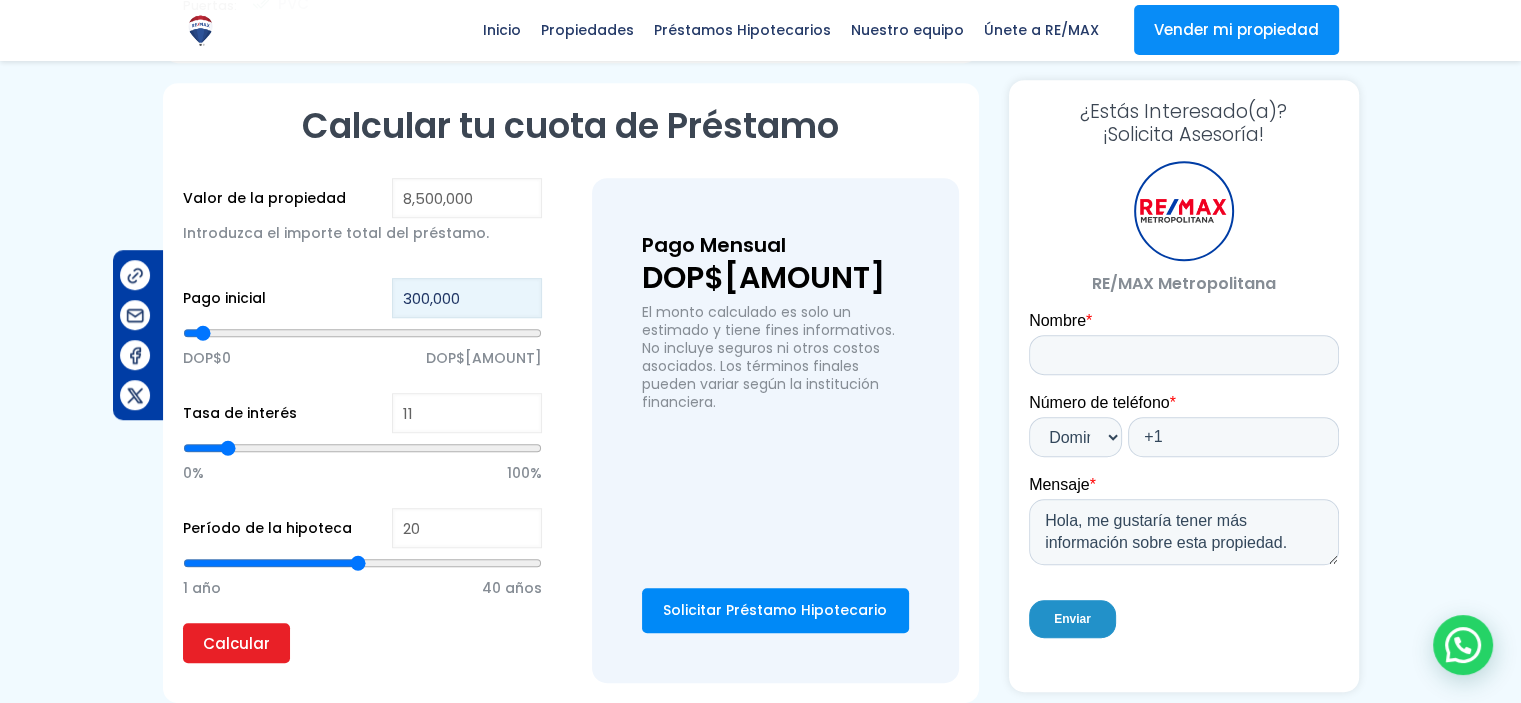 type on "3000000" 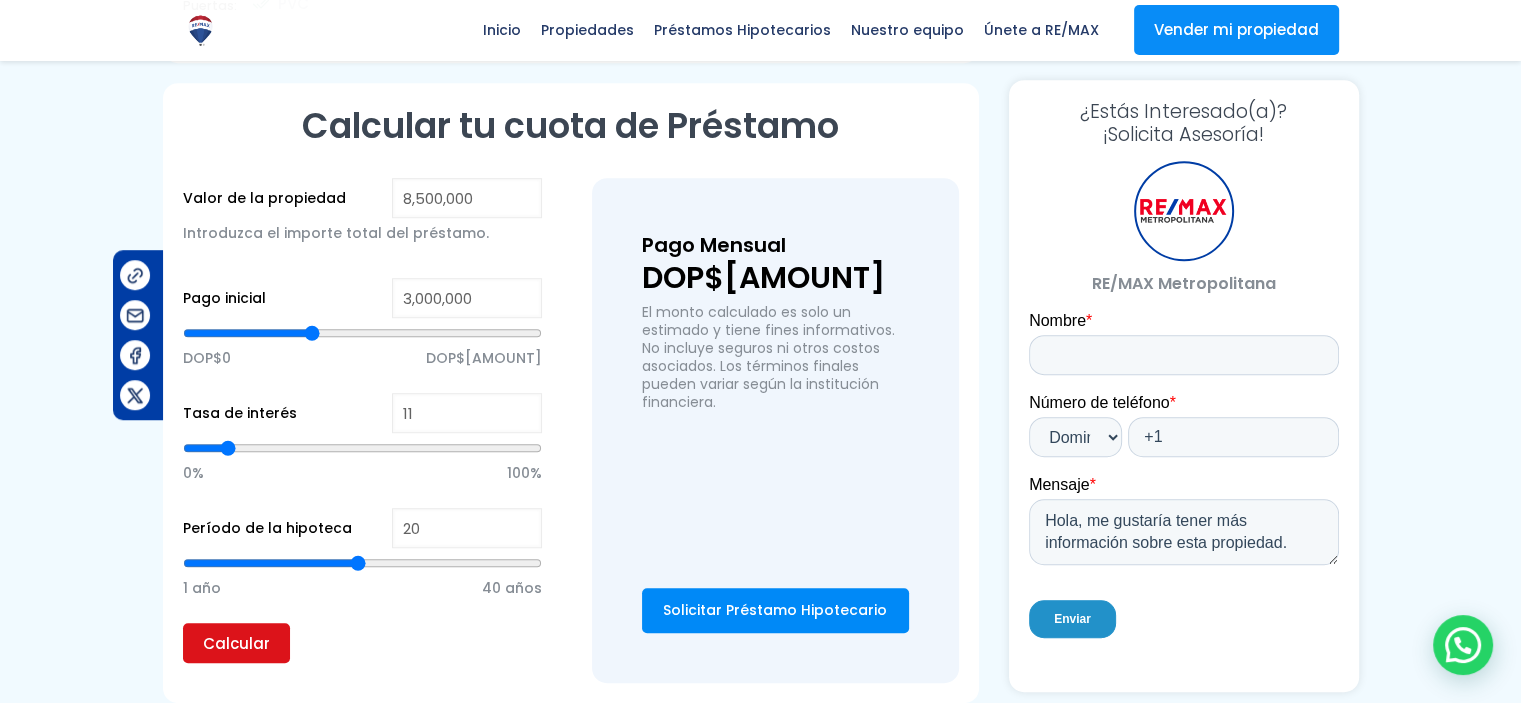 click on "Calcular" at bounding box center [236, 643] 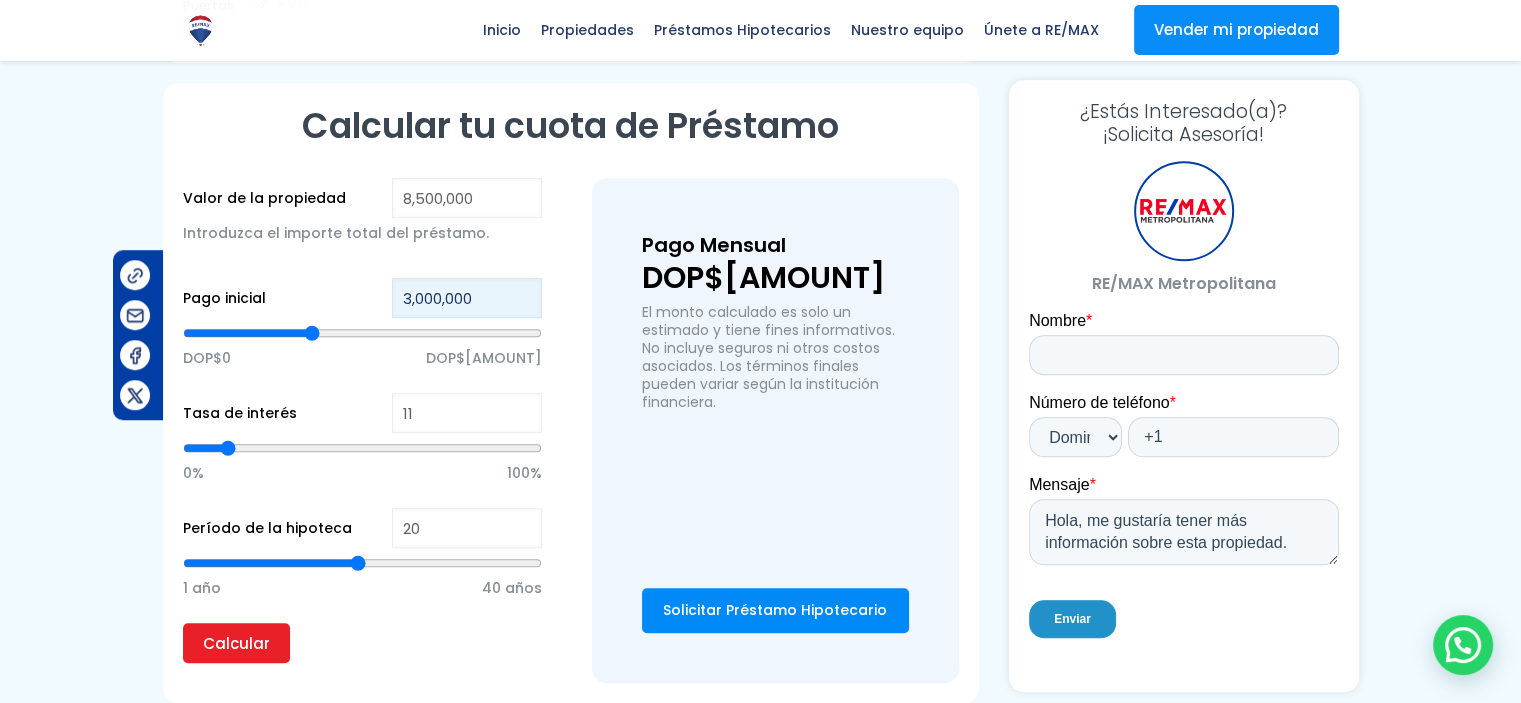 drag, startPoint x: 495, startPoint y: 216, endPoint x: 398, endPoint y: 211, distance: 97.128784 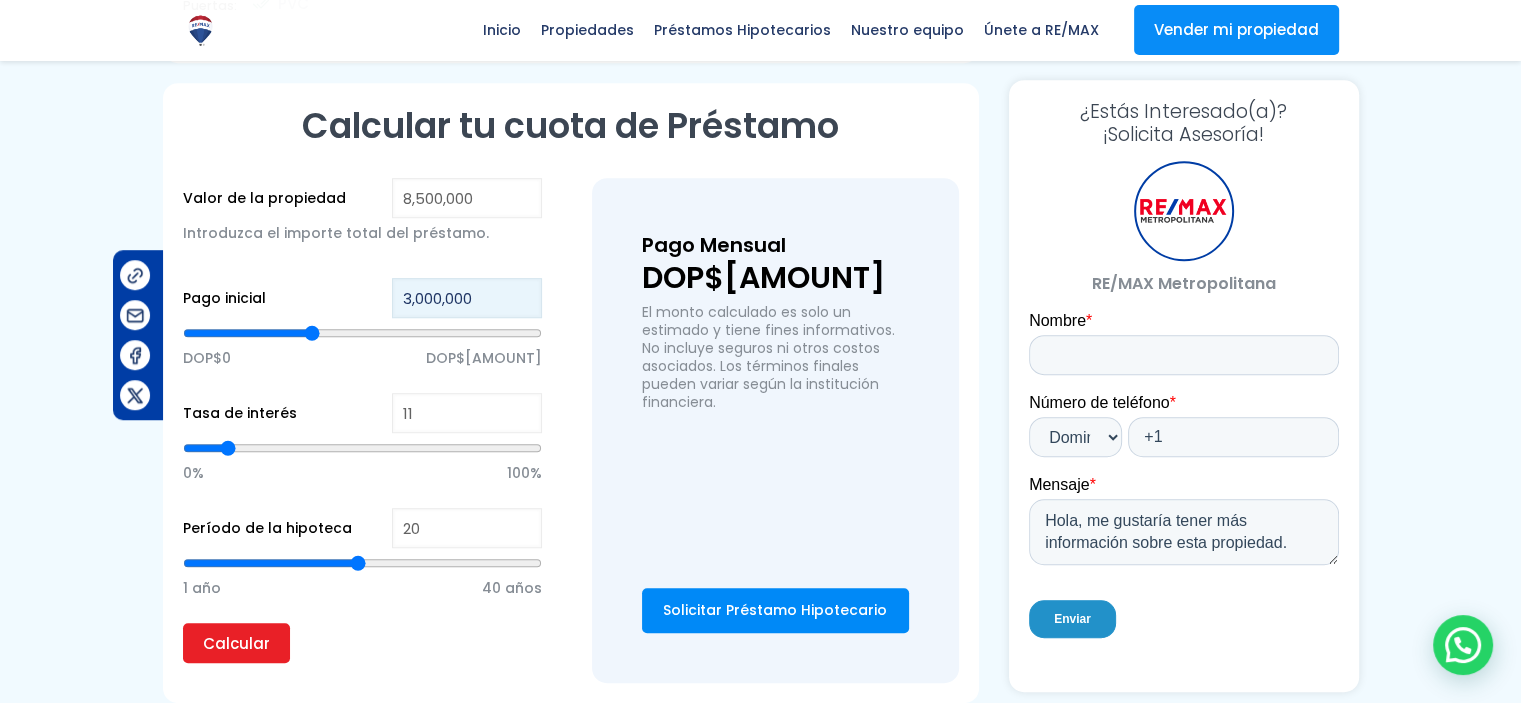 click on "3,000,000" at bounding box center [467, 298] 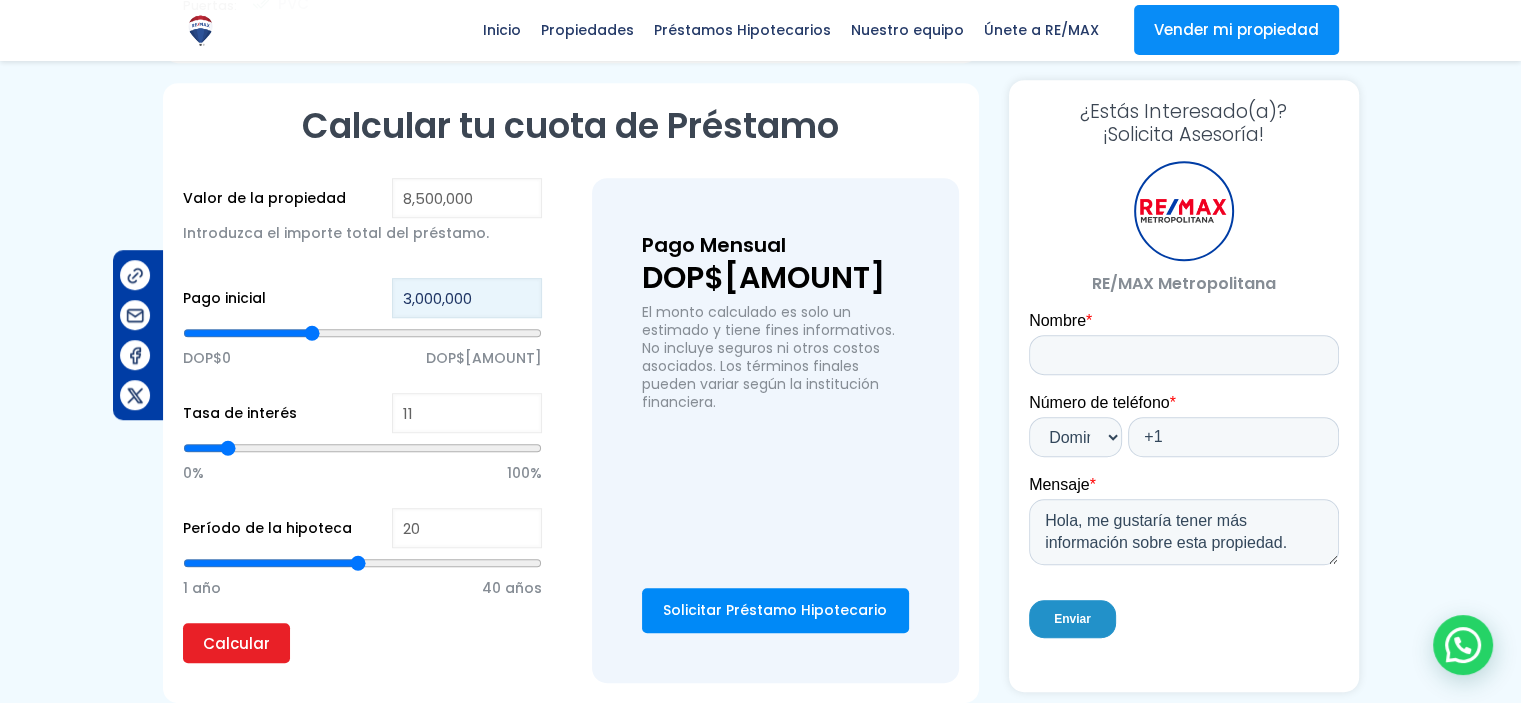 type on "7" 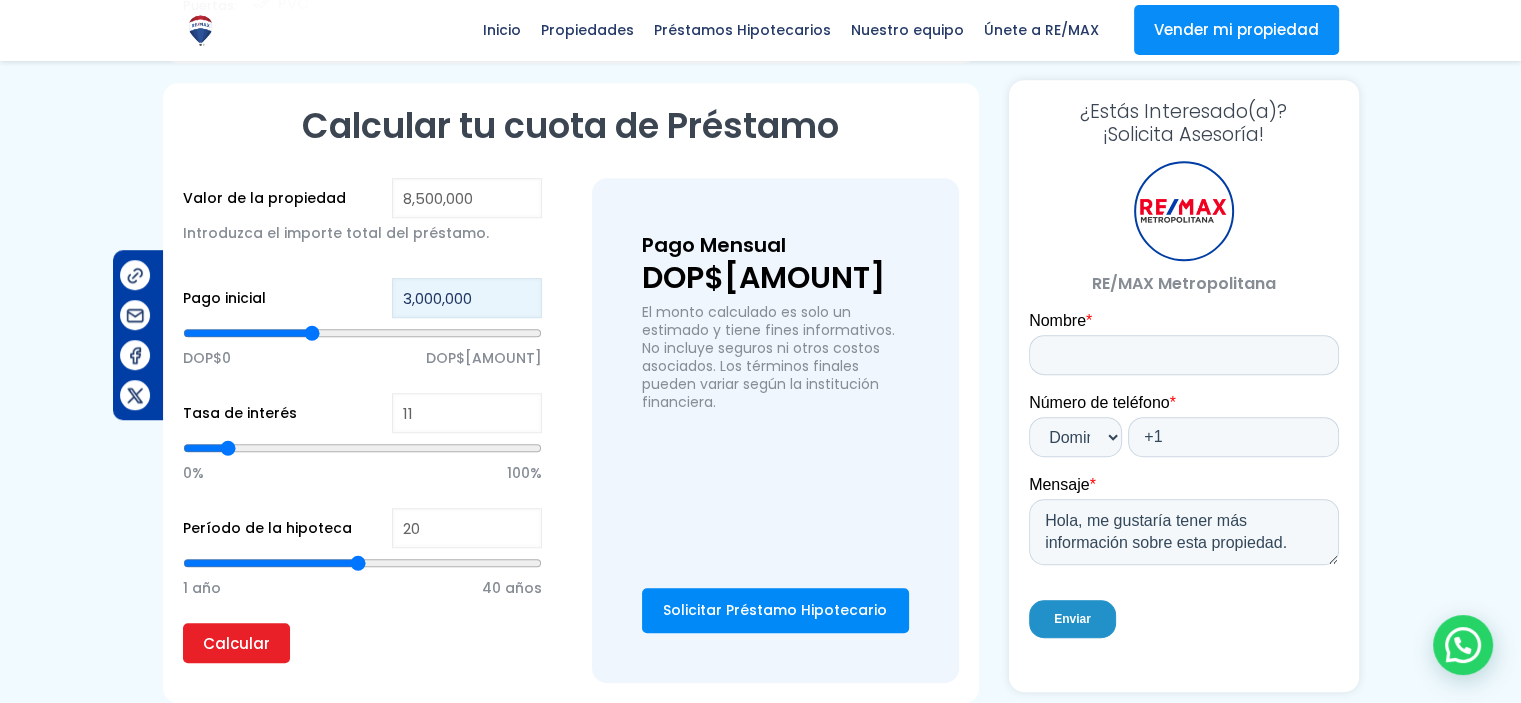type on "7" 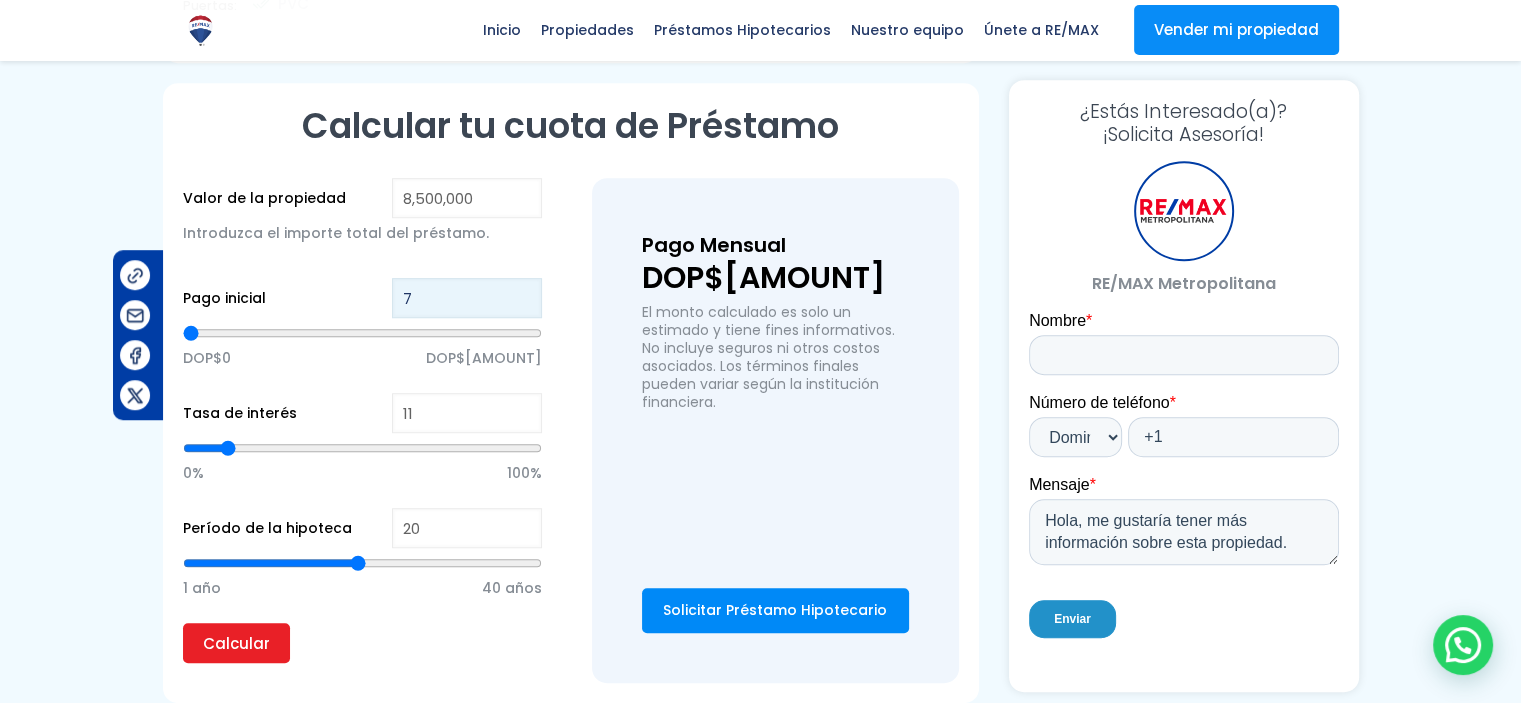 type on "75" 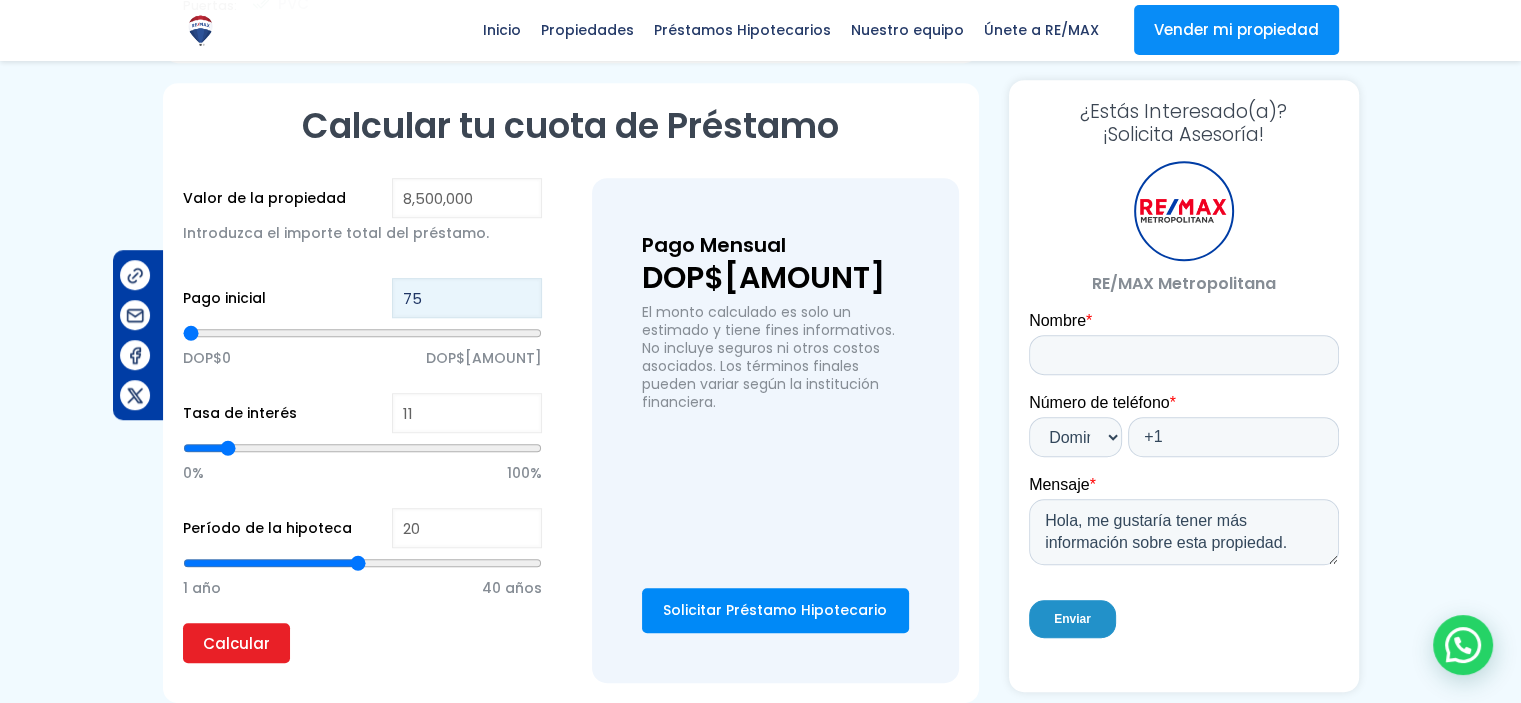 type on "750" 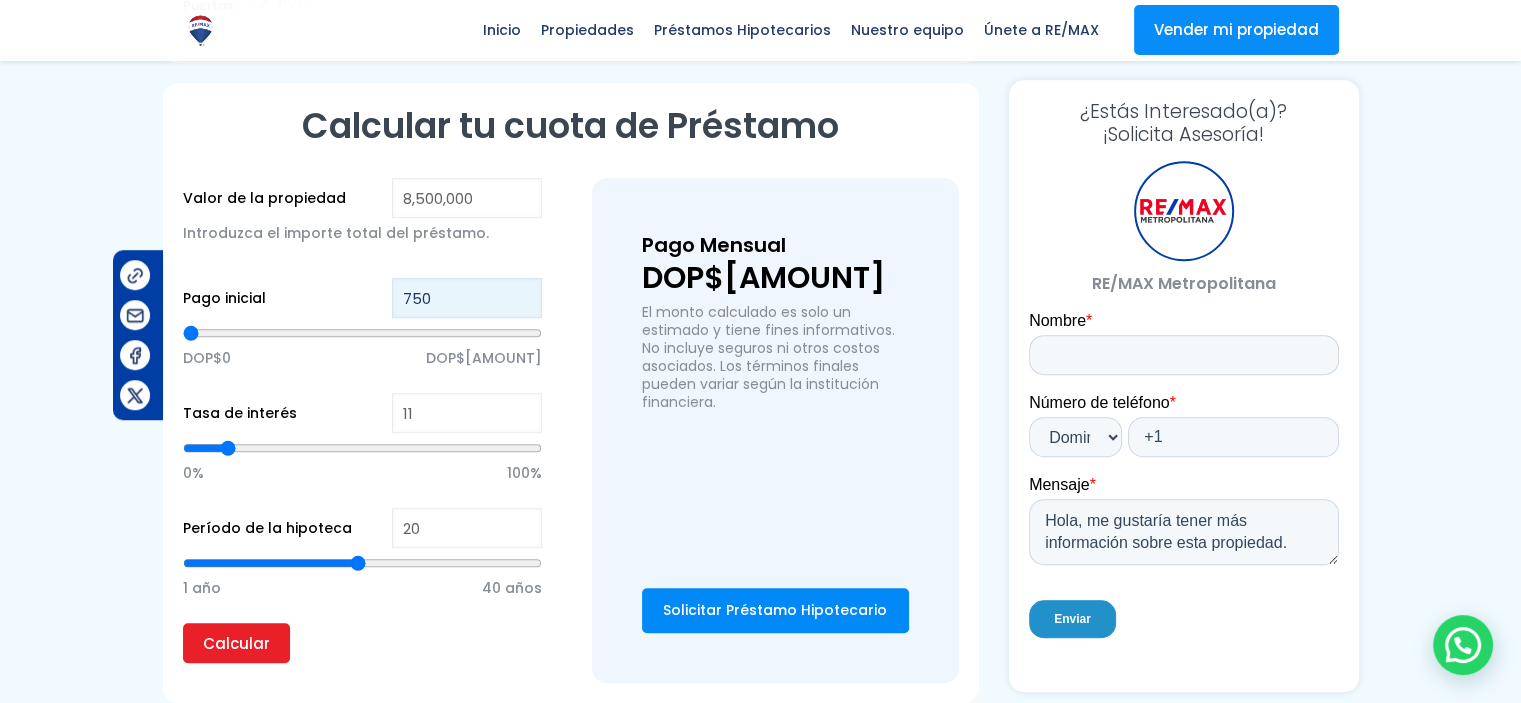 type on "[AMOUNT]" 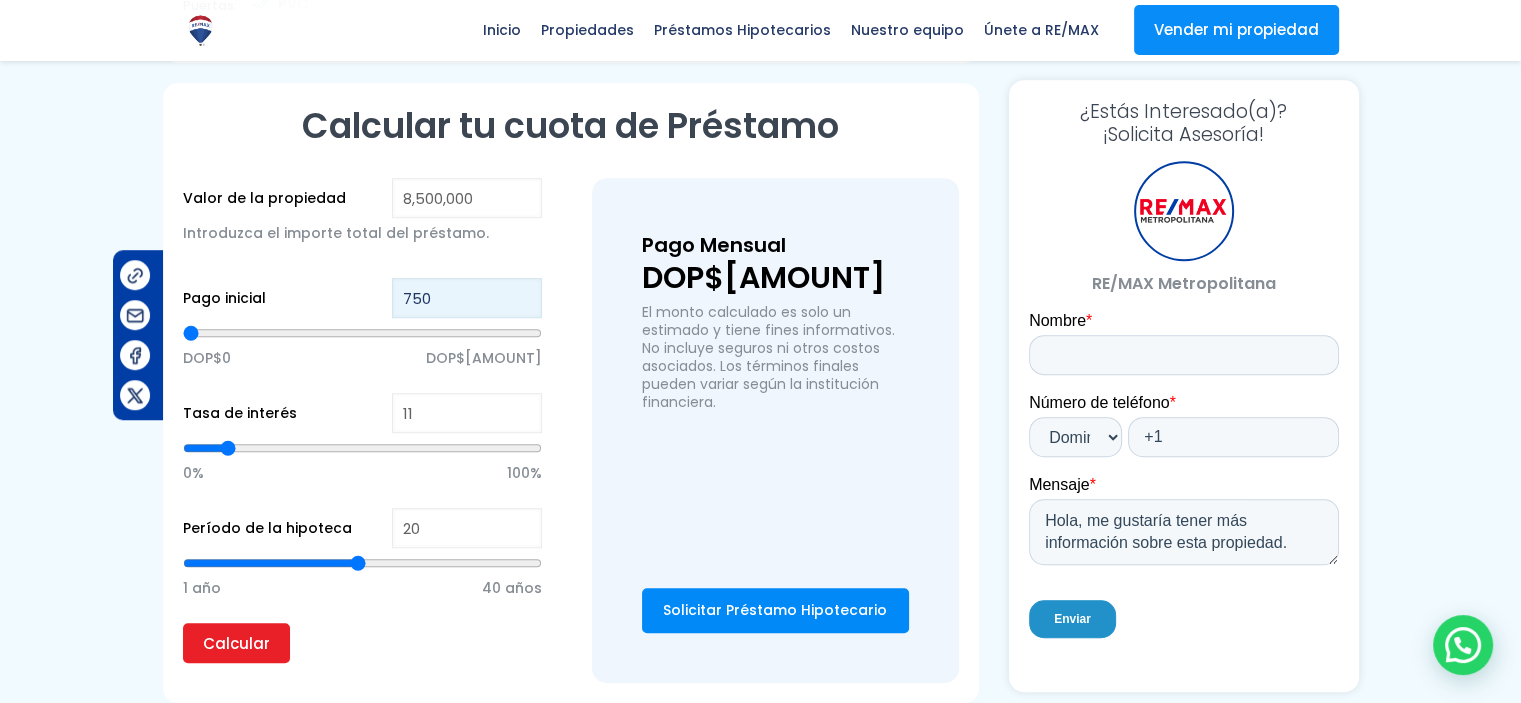 type on "7500" 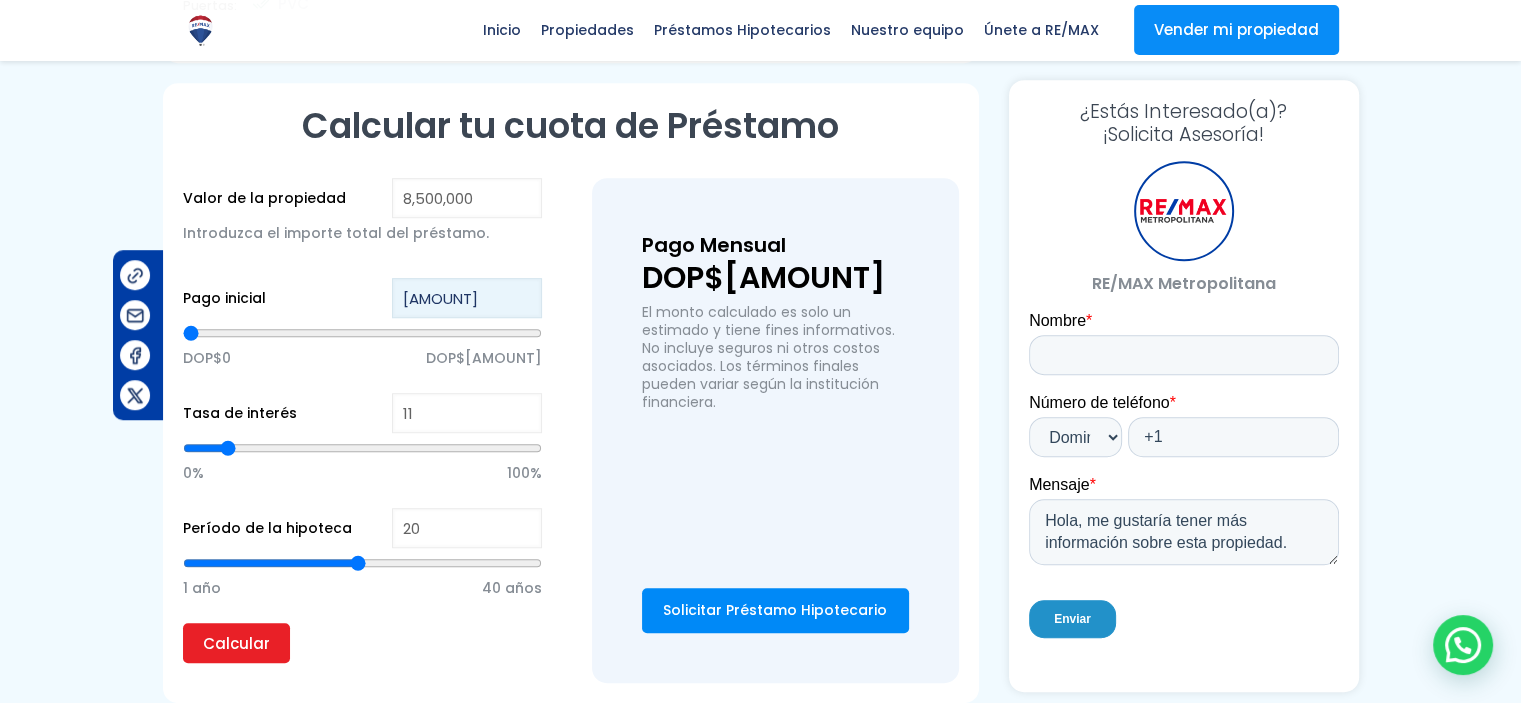 type on "75,000" 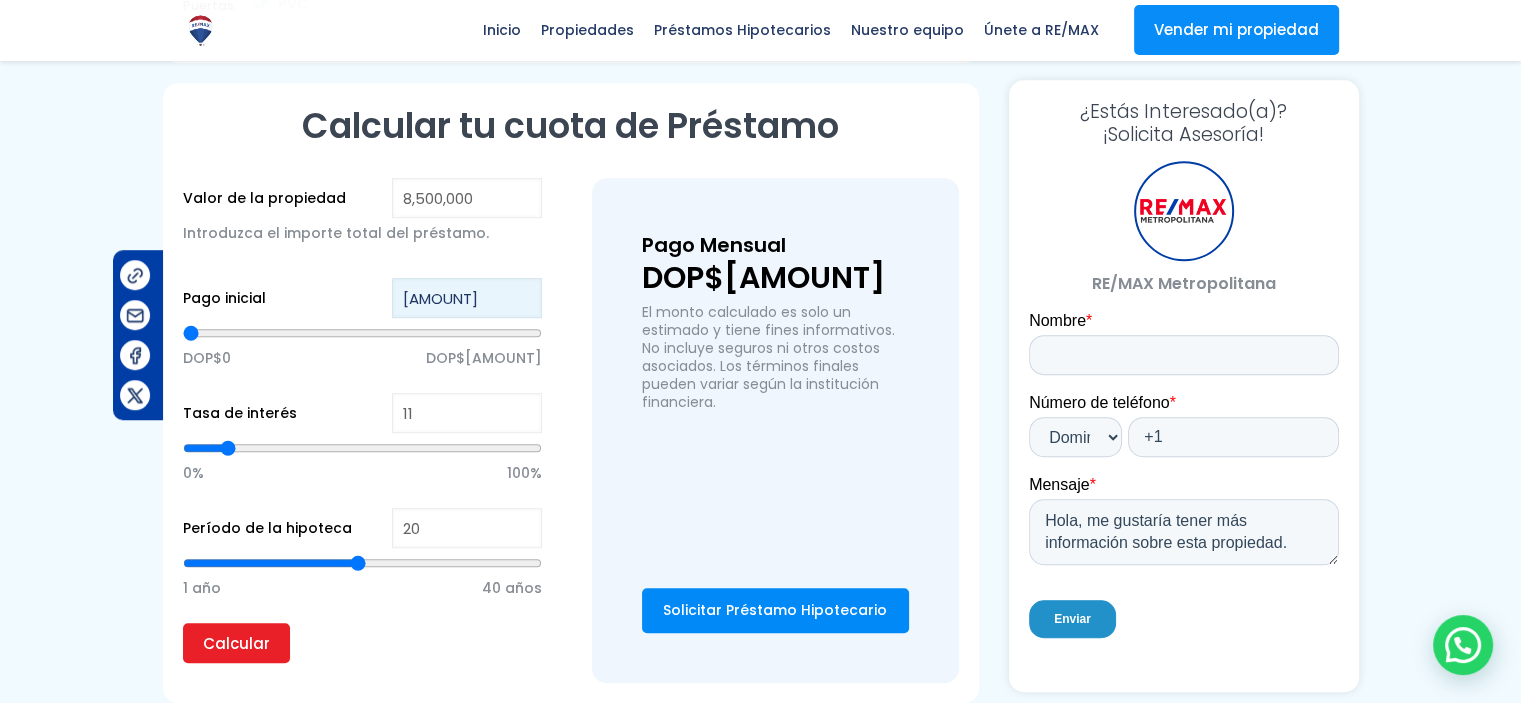 type on "75000" 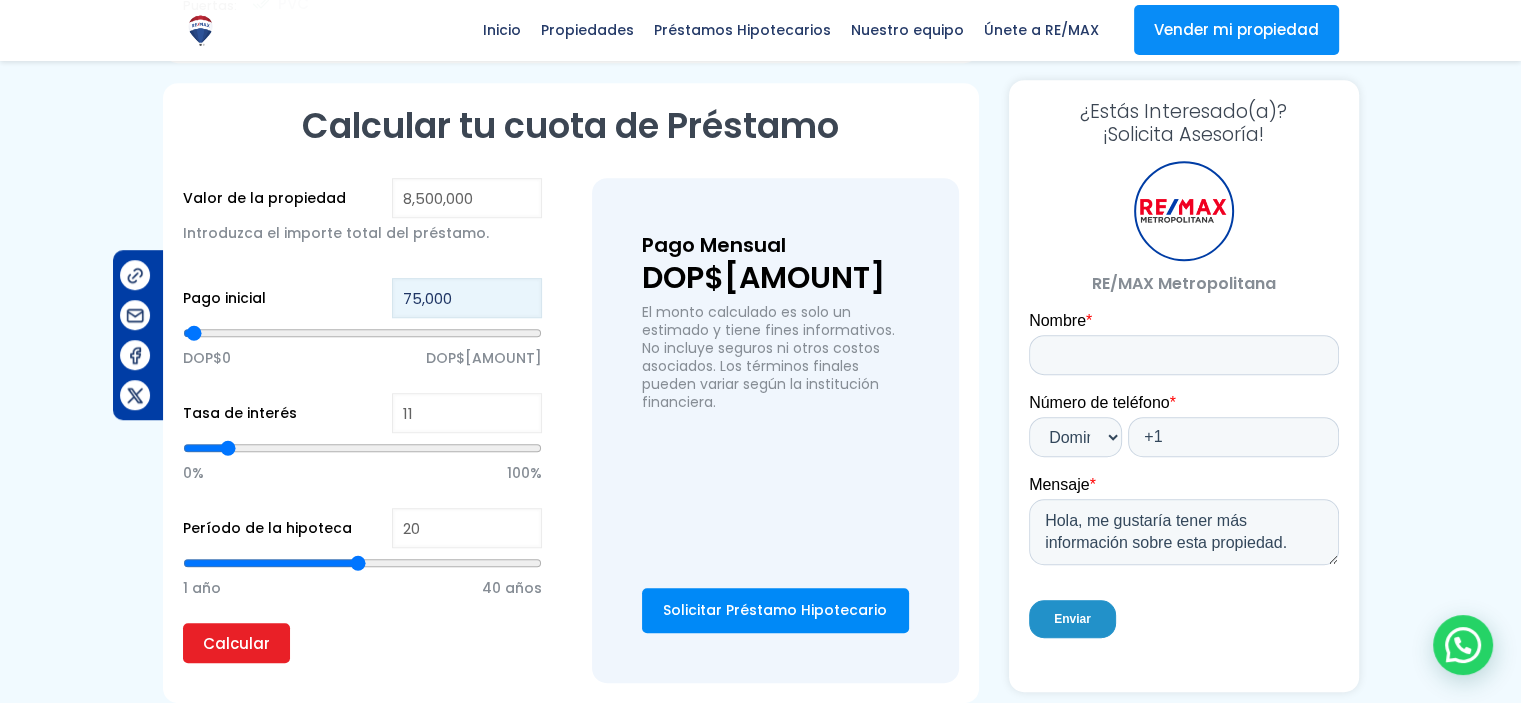 type on "750,000" 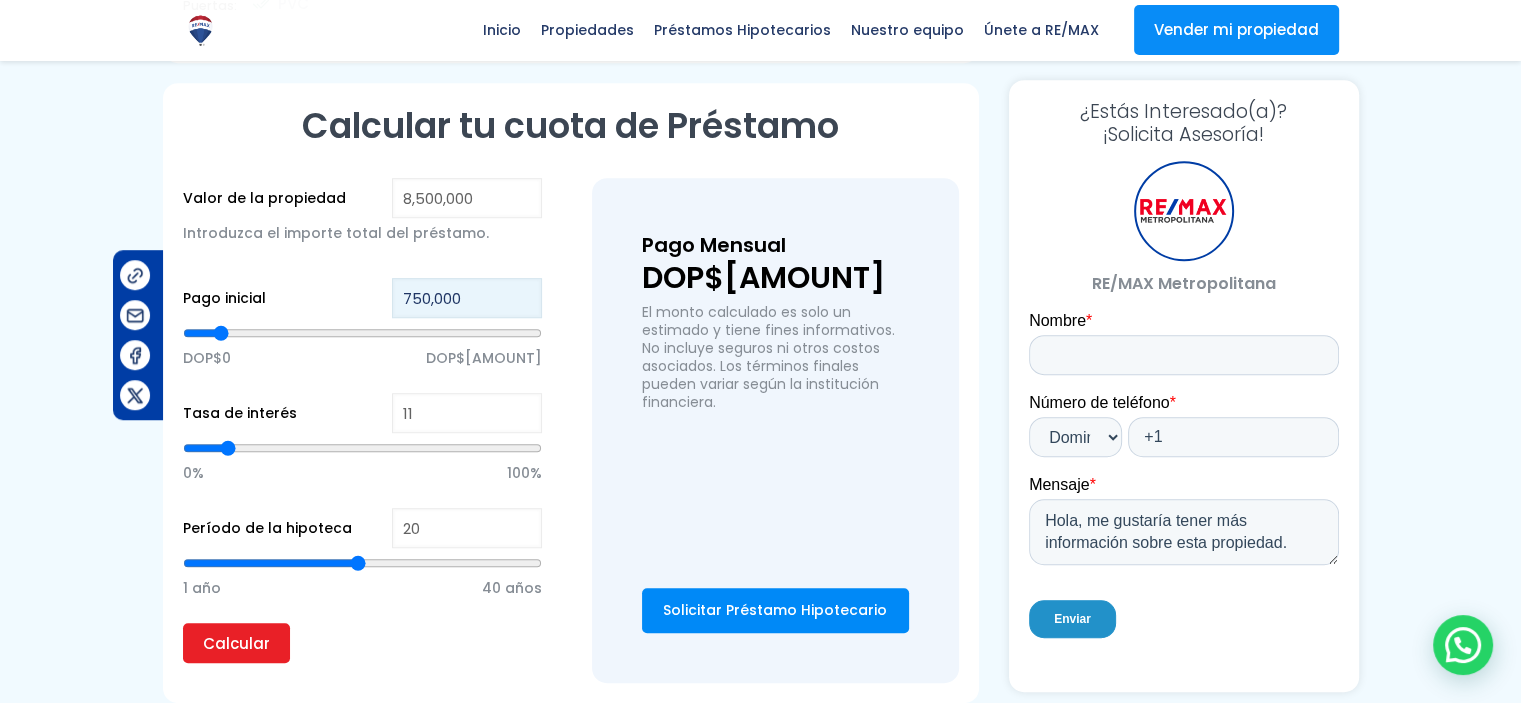 type on "7,500,000" 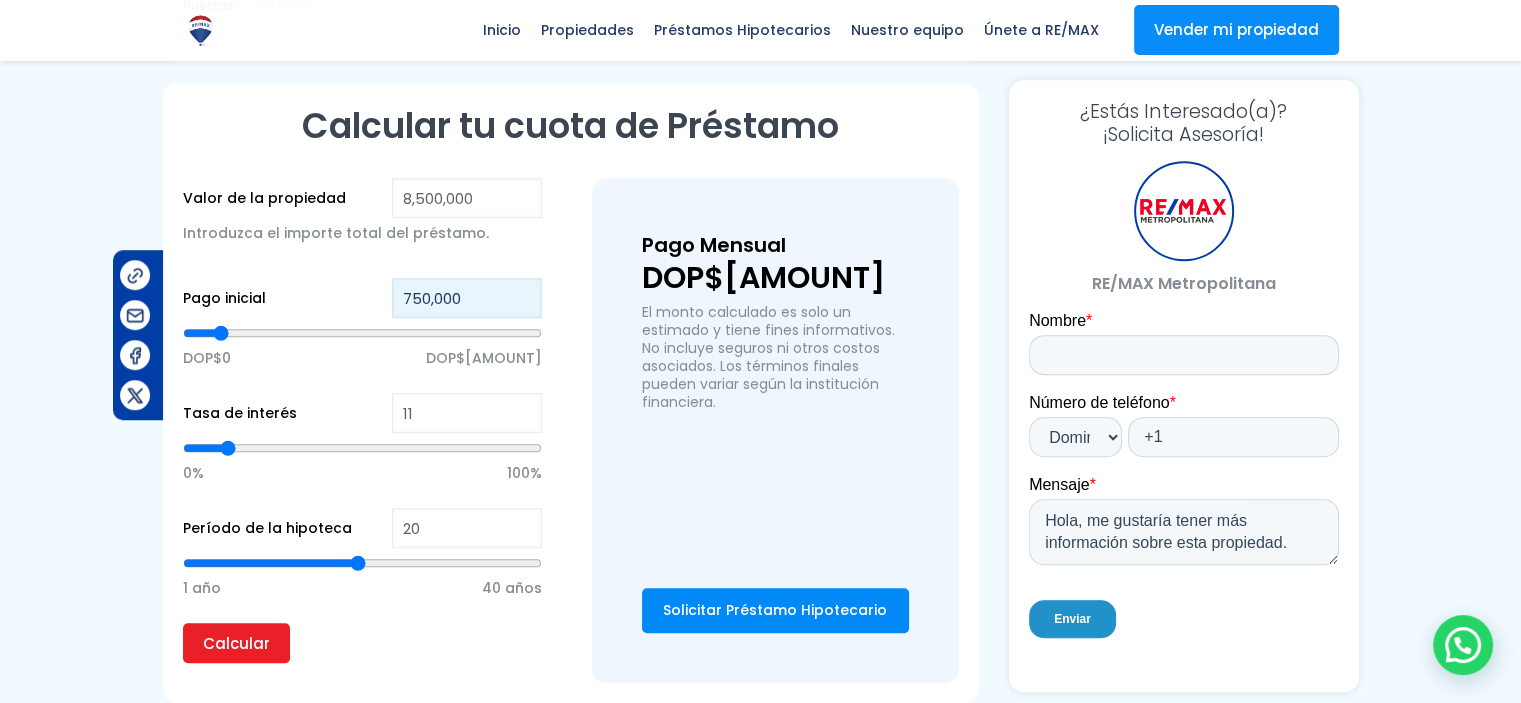type on "7500000" 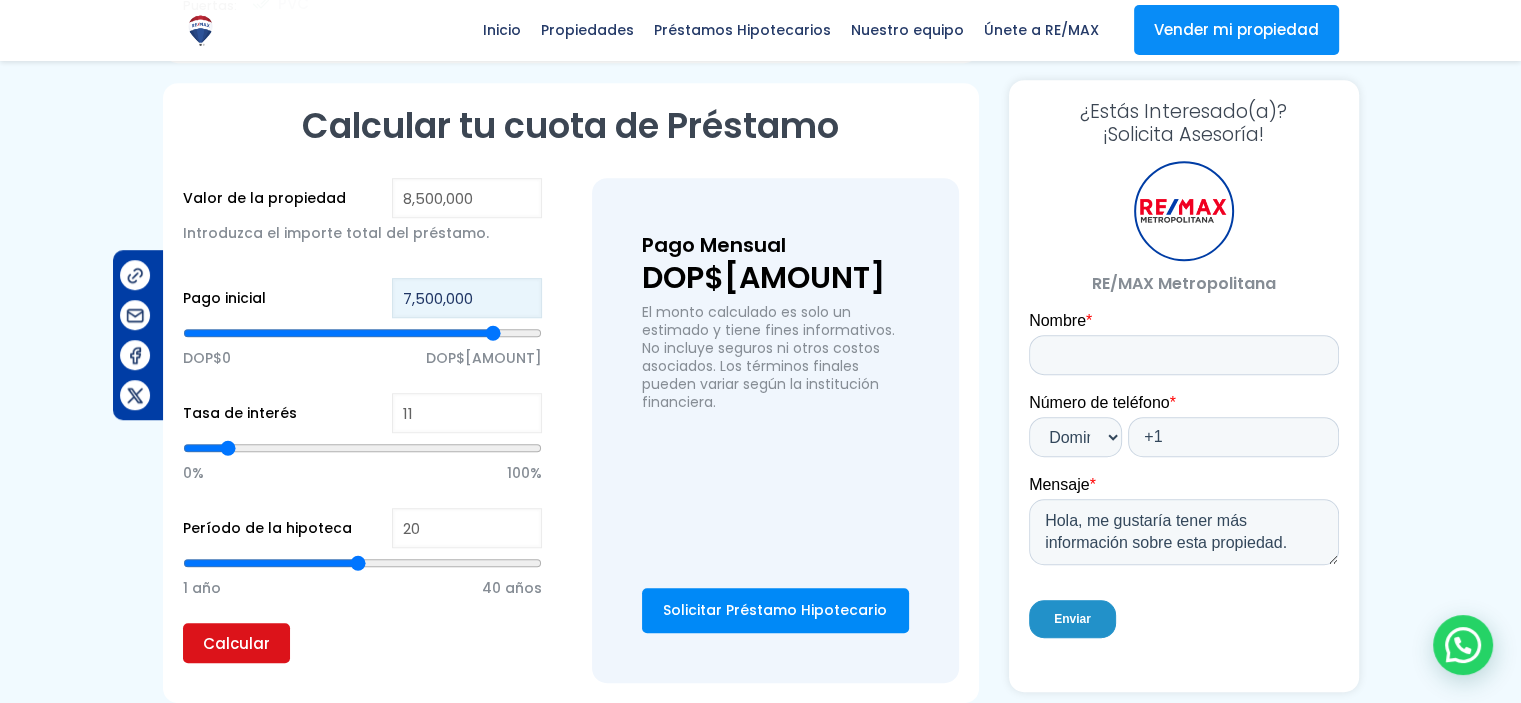 type on "7,500,000" 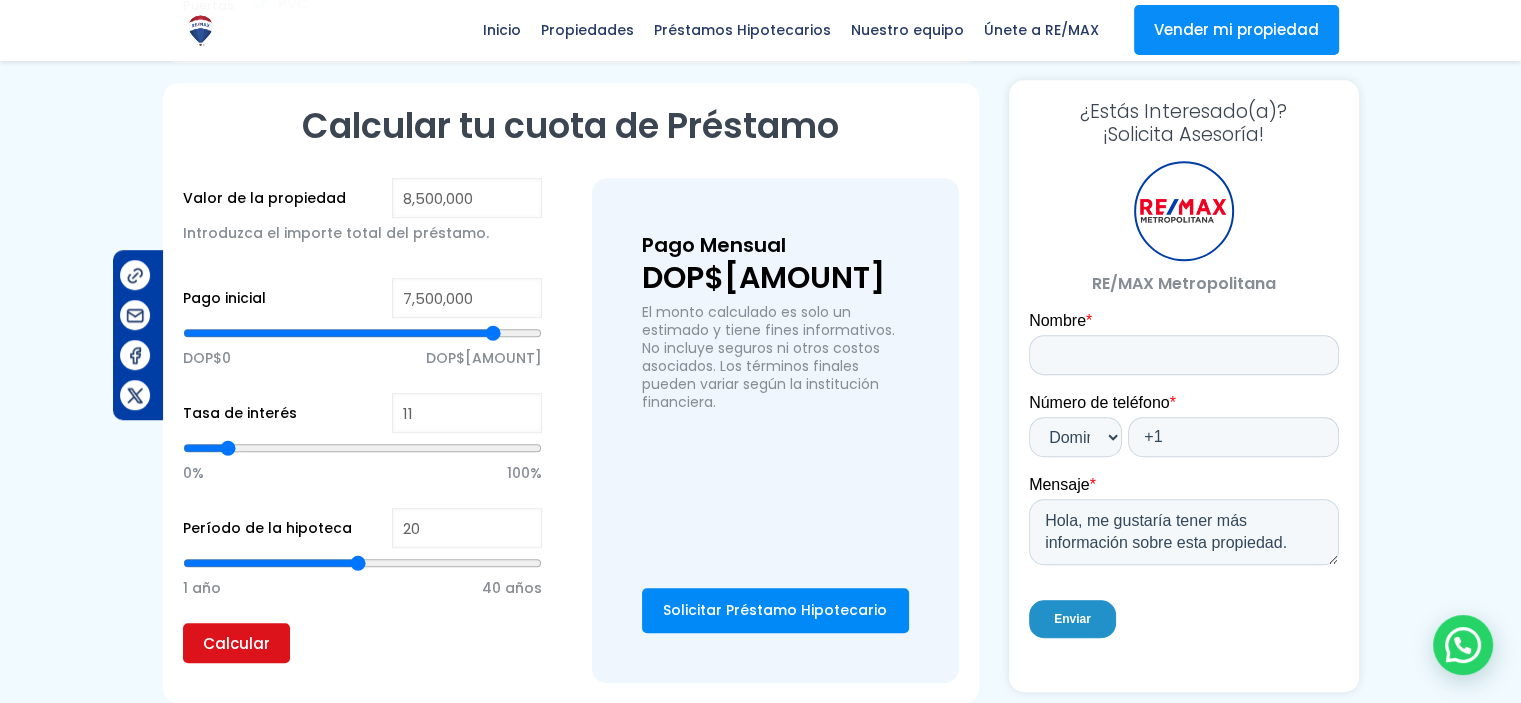 click on "Calcular" at bounding box center [236, 643] 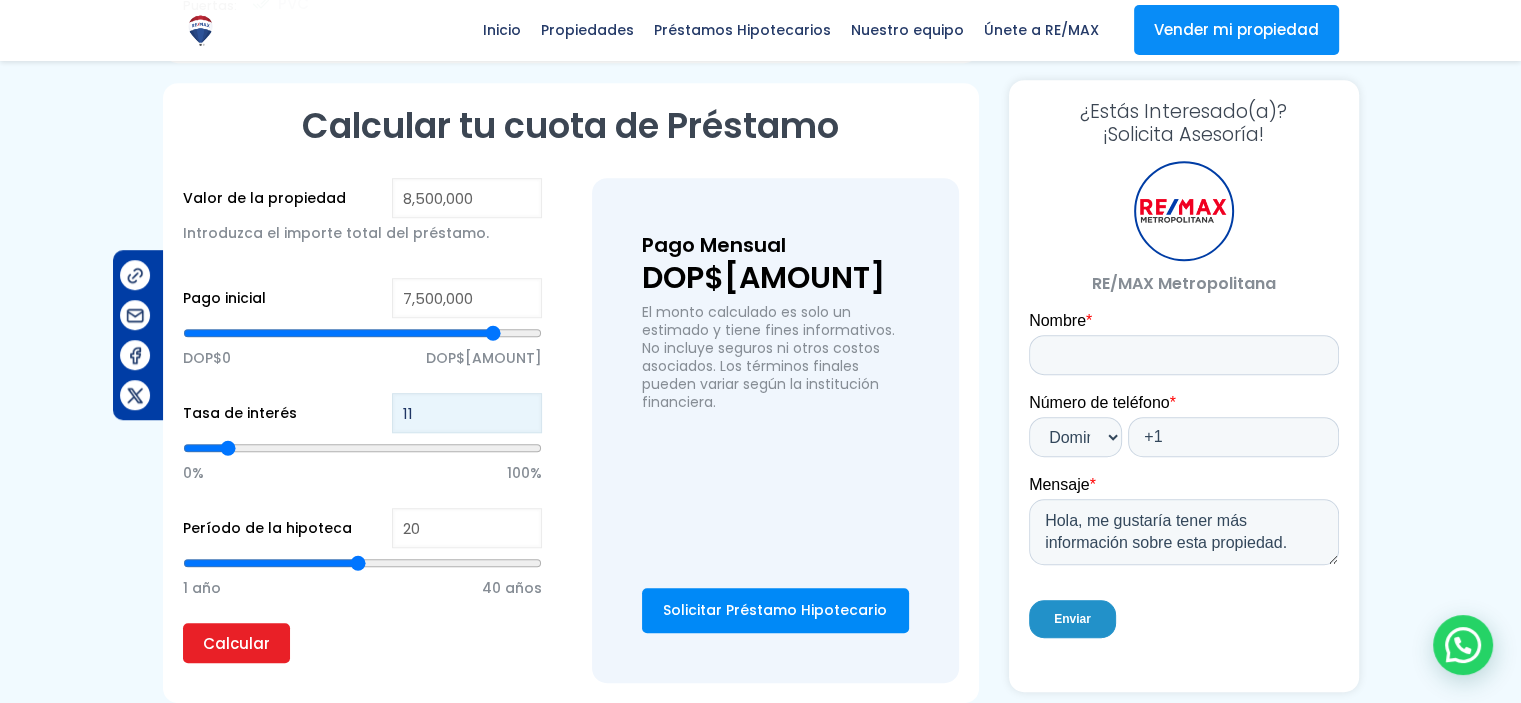 drag, startPoint x: 426, startPoint y: 340, endPoint x: 392, endPoint y: 342, distance: 34.058773 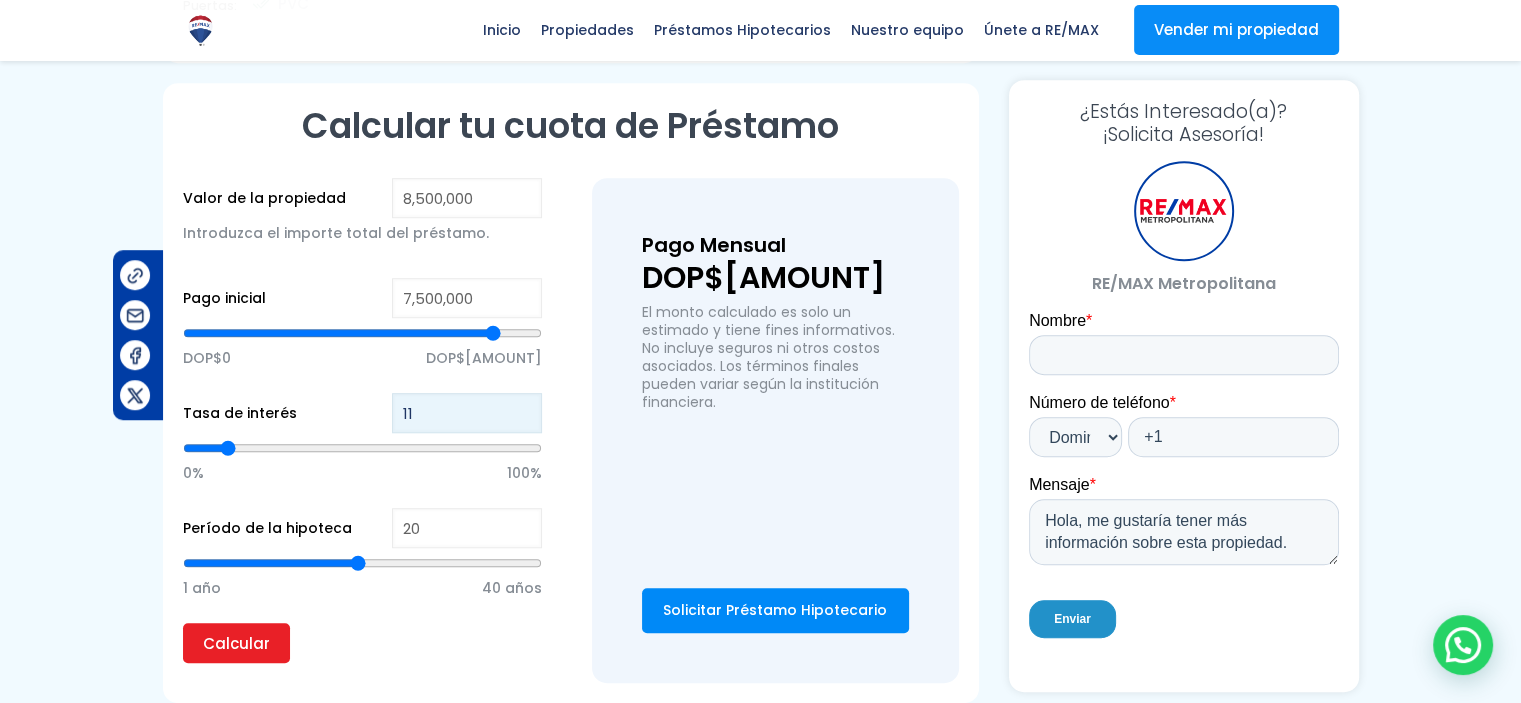 click on "11" at bounding box center (467, 413) 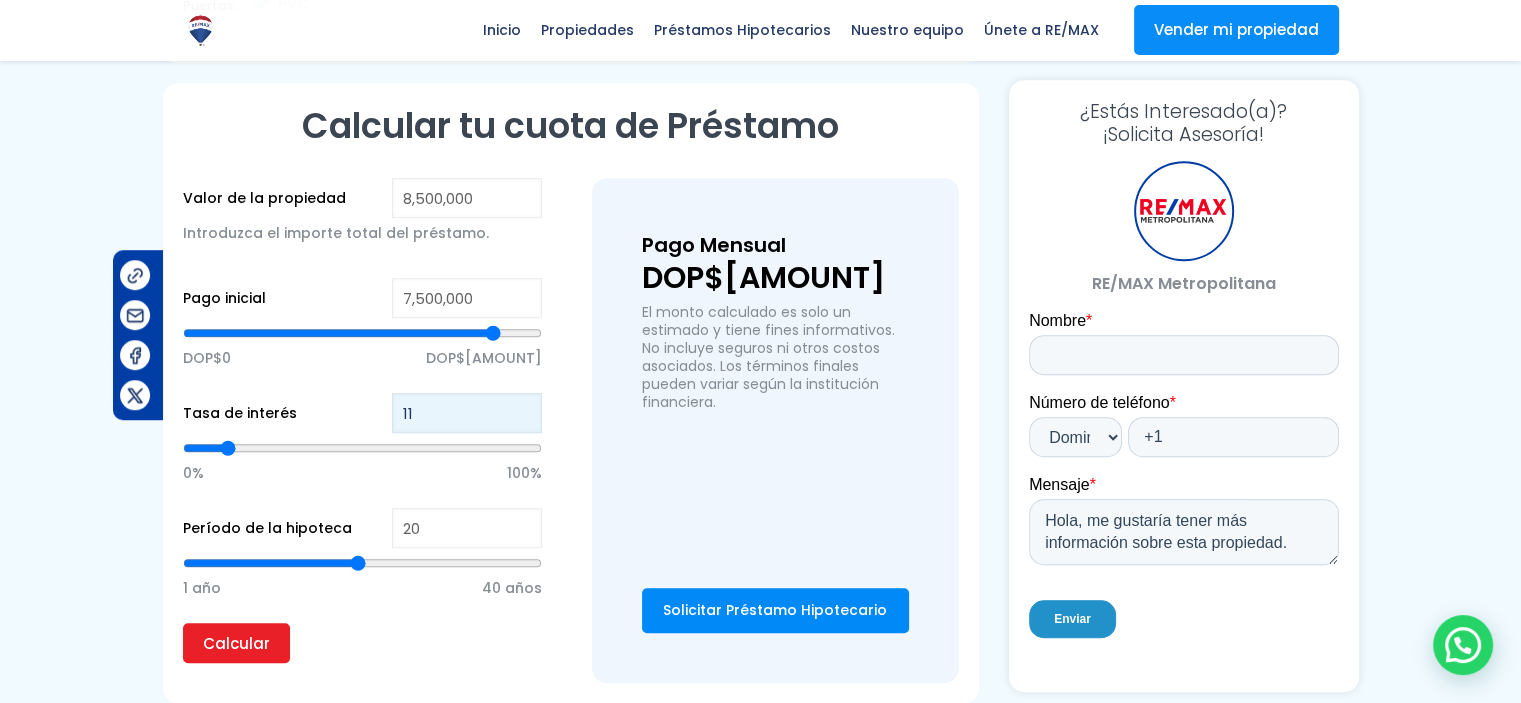 type on "1" 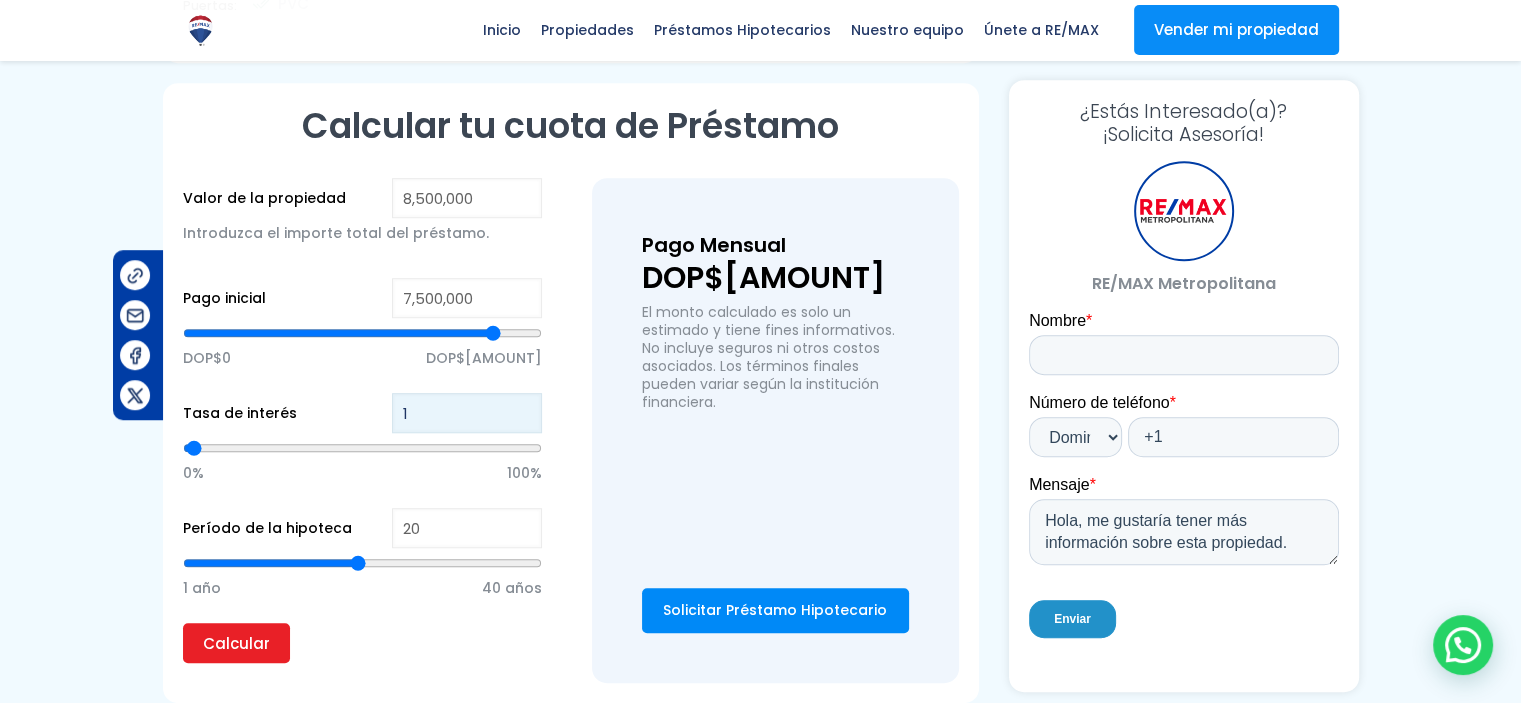 type on "12" 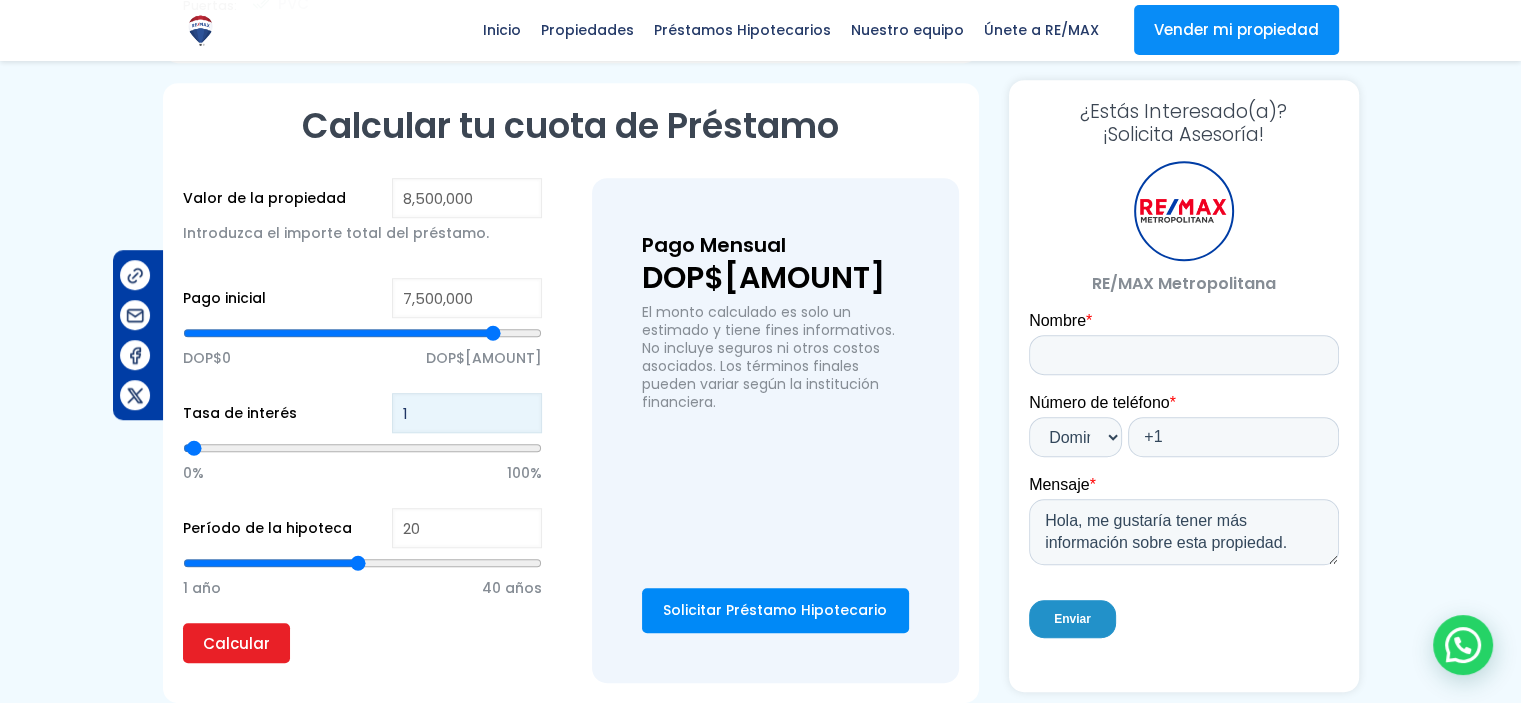 type on "12" 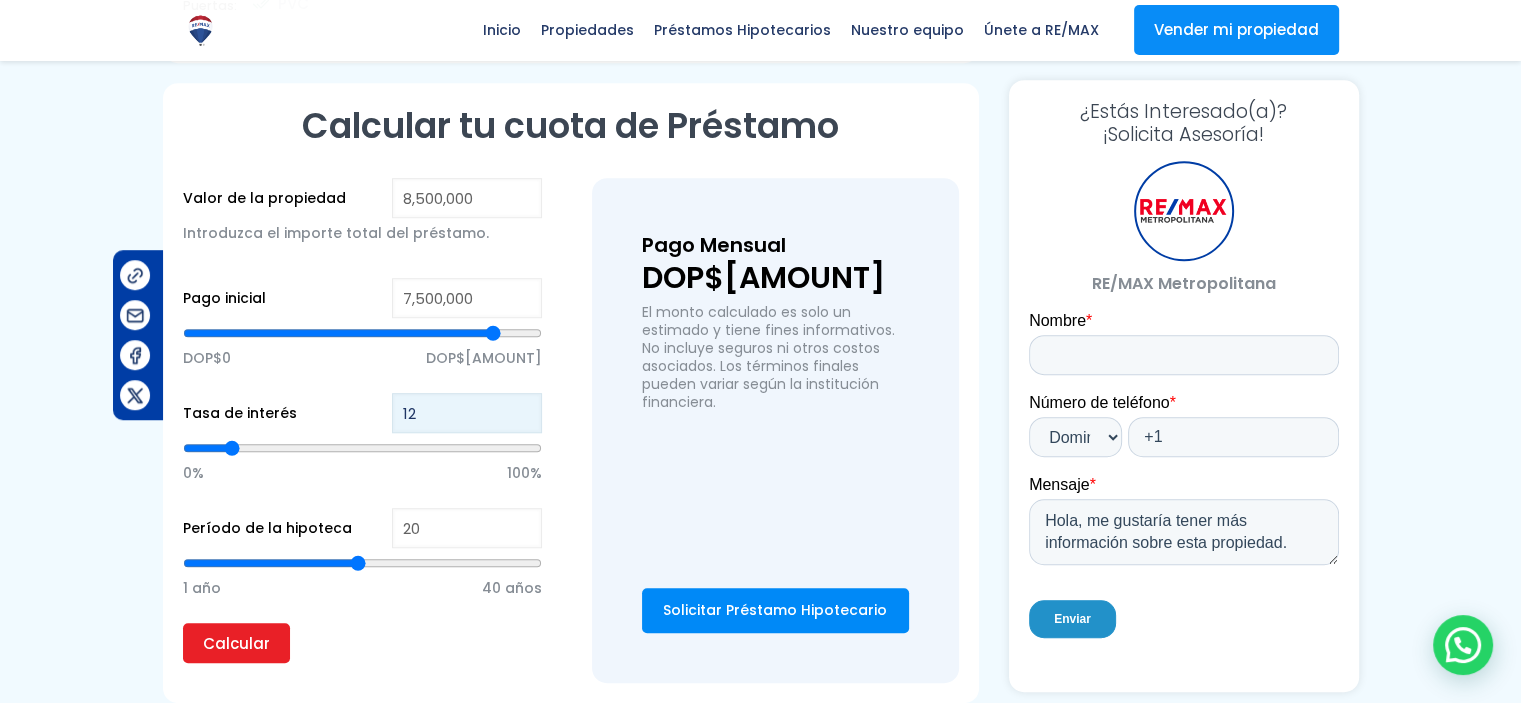 click on "Calcular" at bounding box center [236, 643] 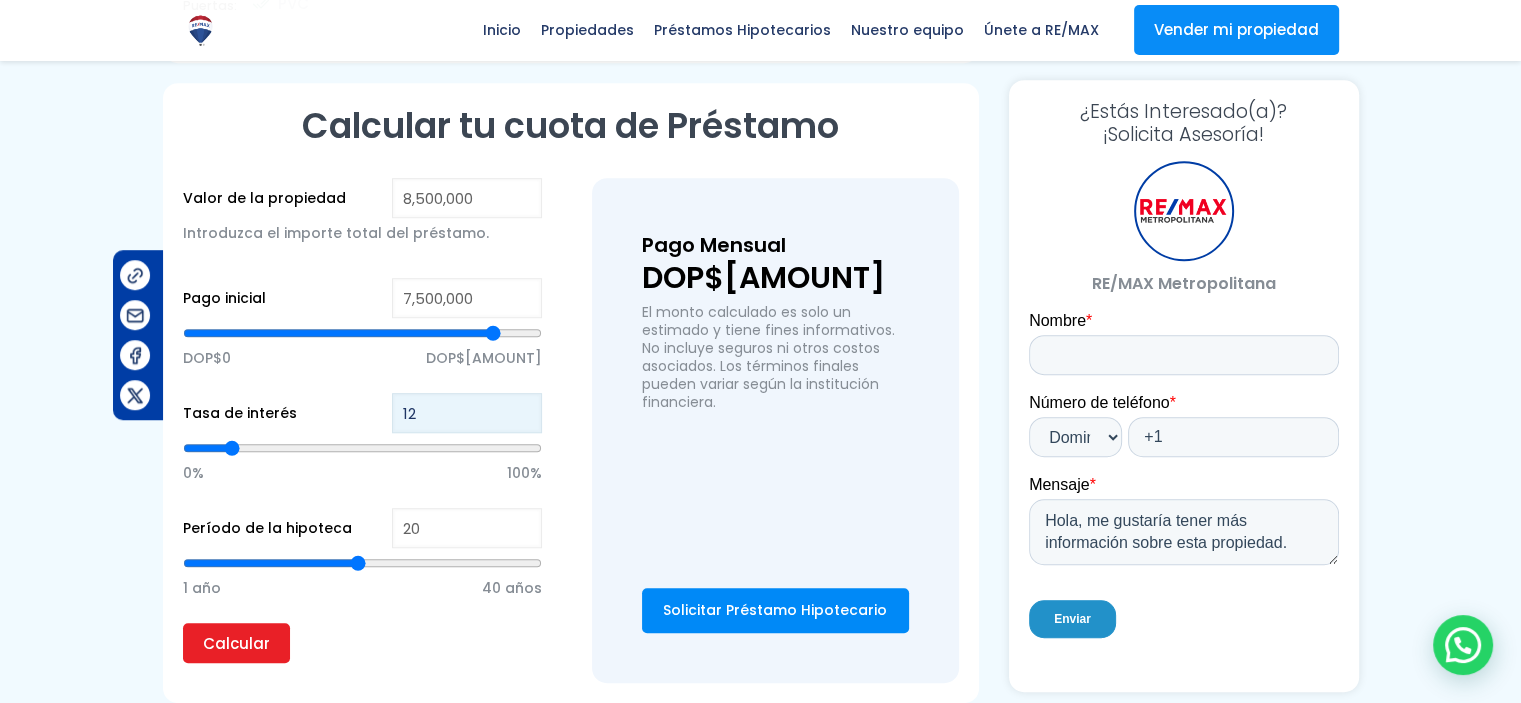 type on "13" 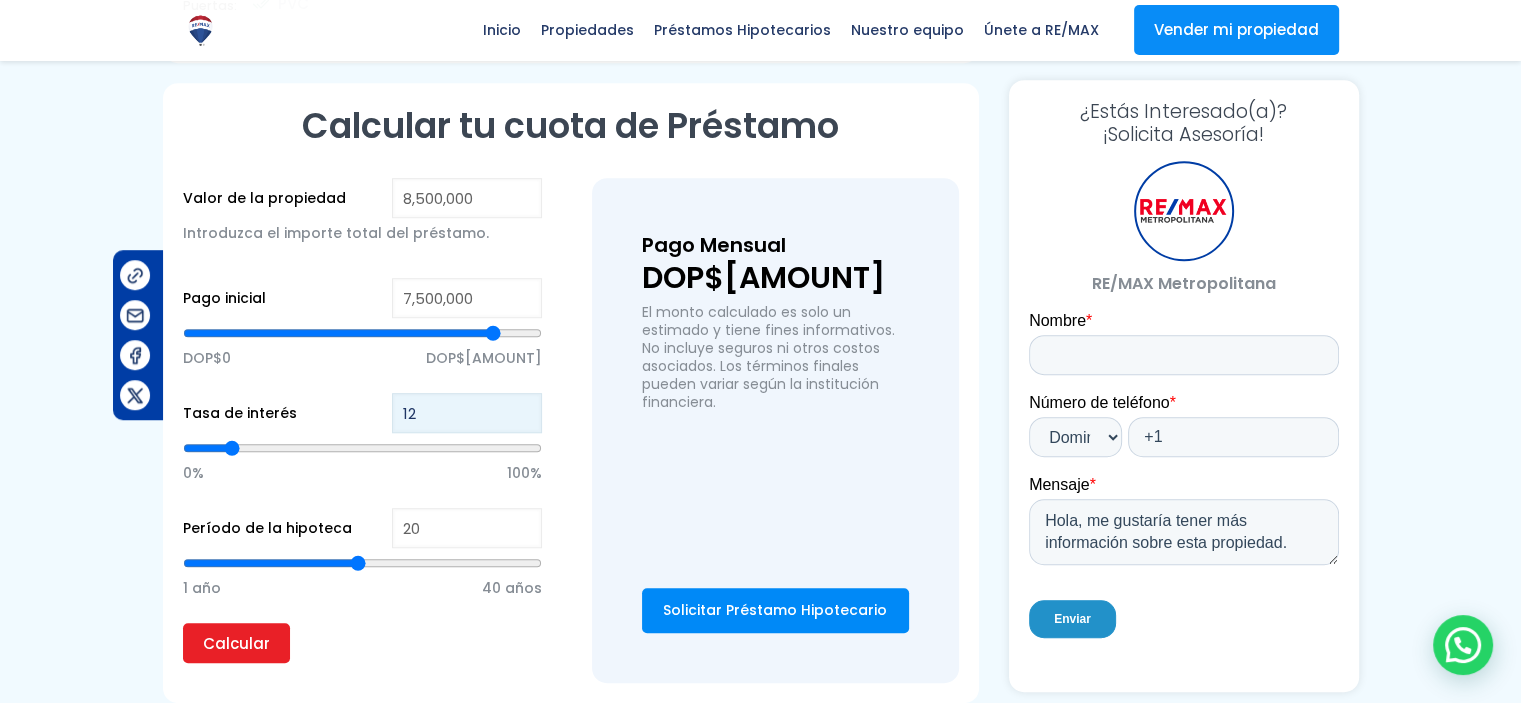 type on "13" 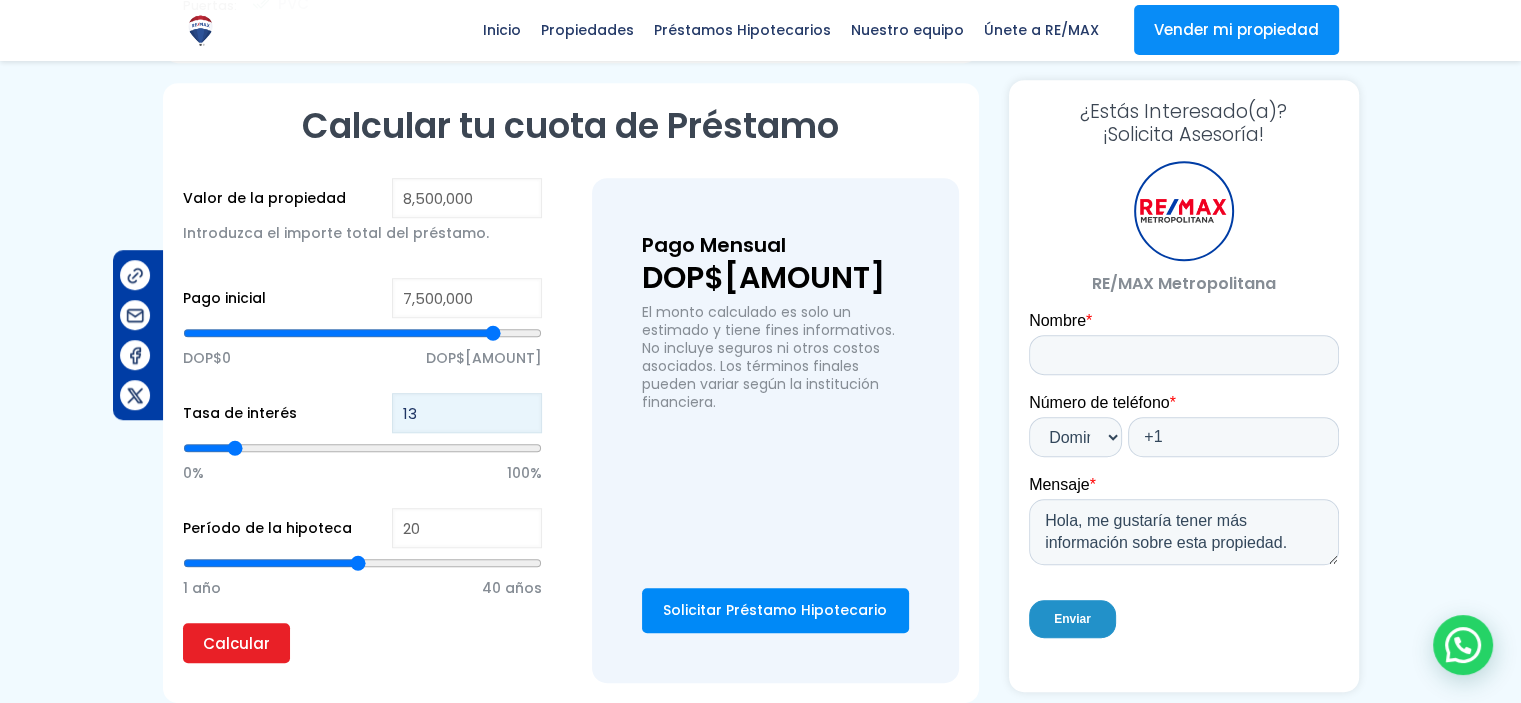 click on "13" at bounding box center [467, 413] 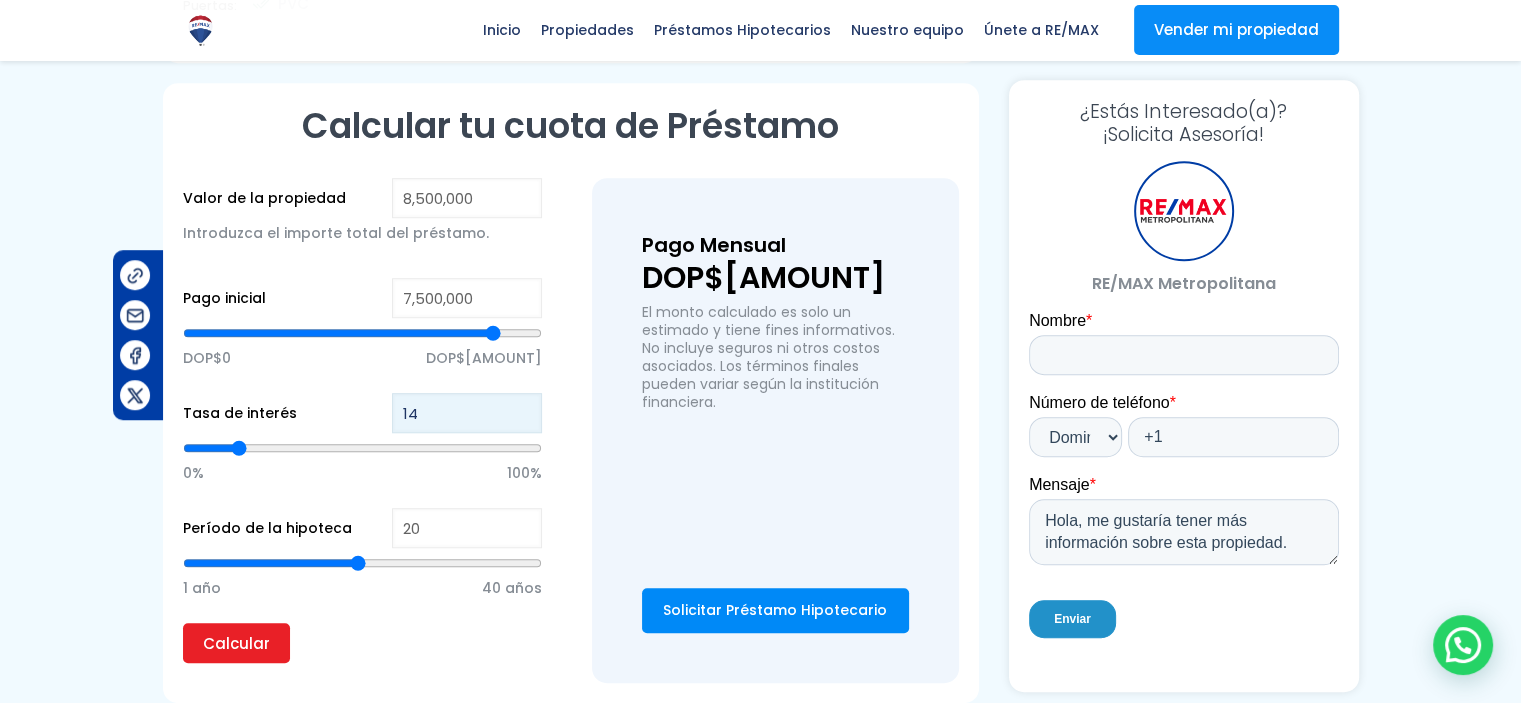 click on "14" at bounding box center (467, 413) 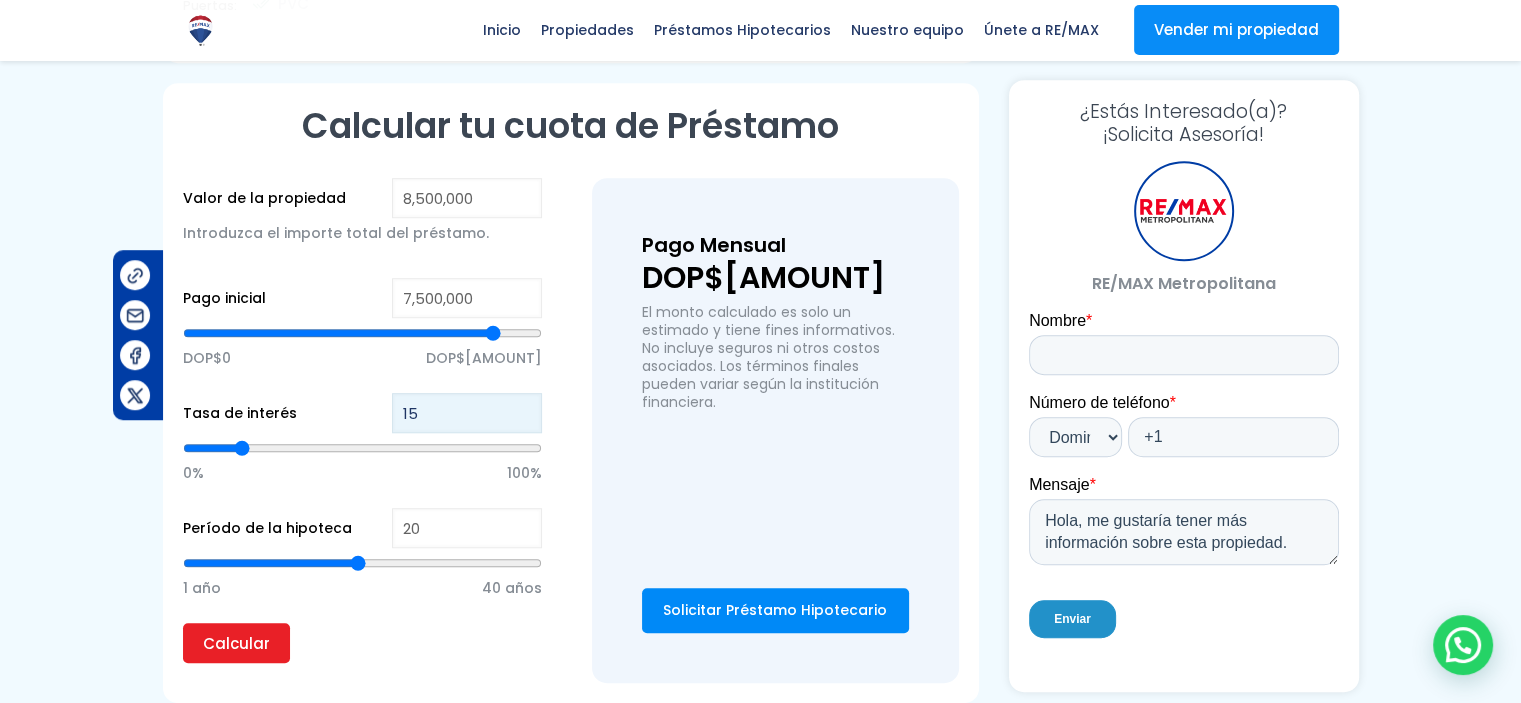 click on "15" at bounding box center (467, 413) 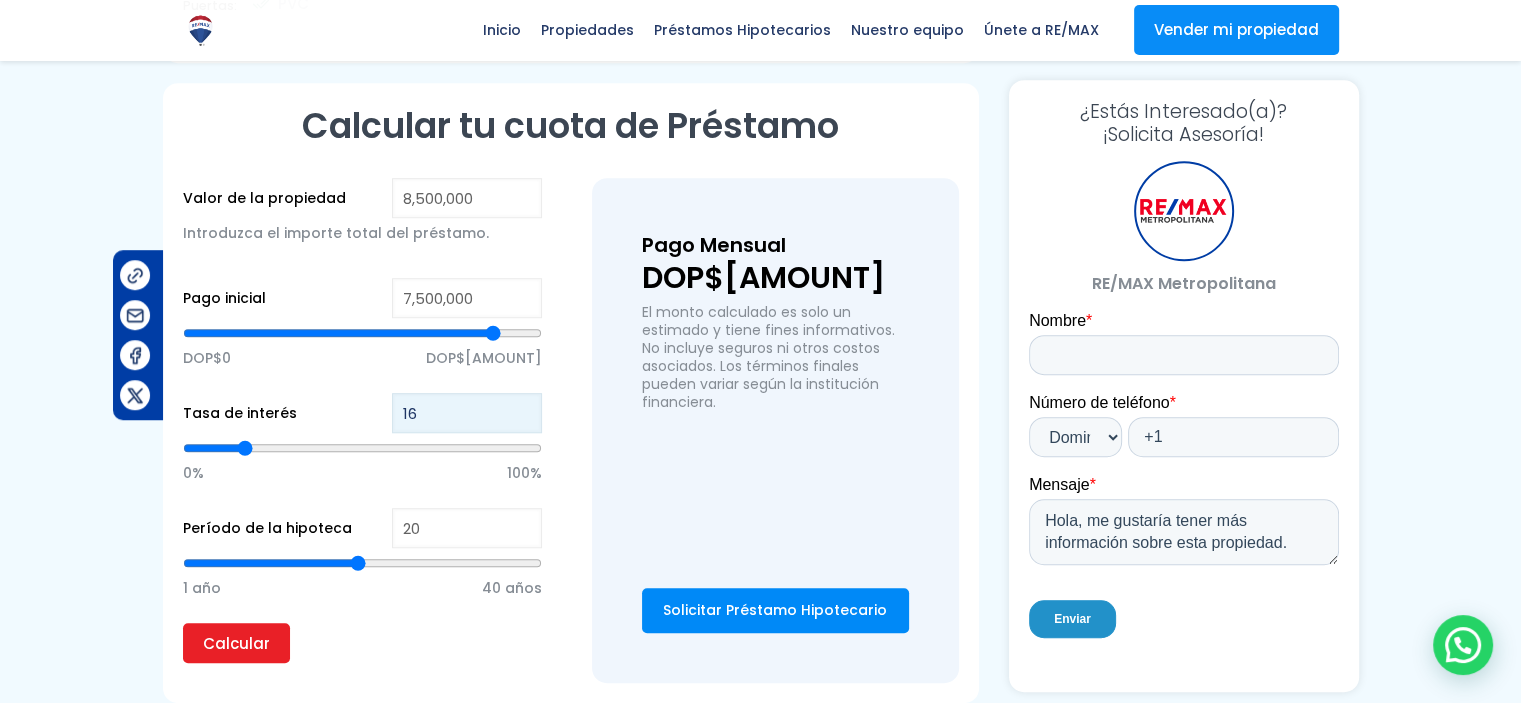 click on "16" at bounding box center (467, 413) 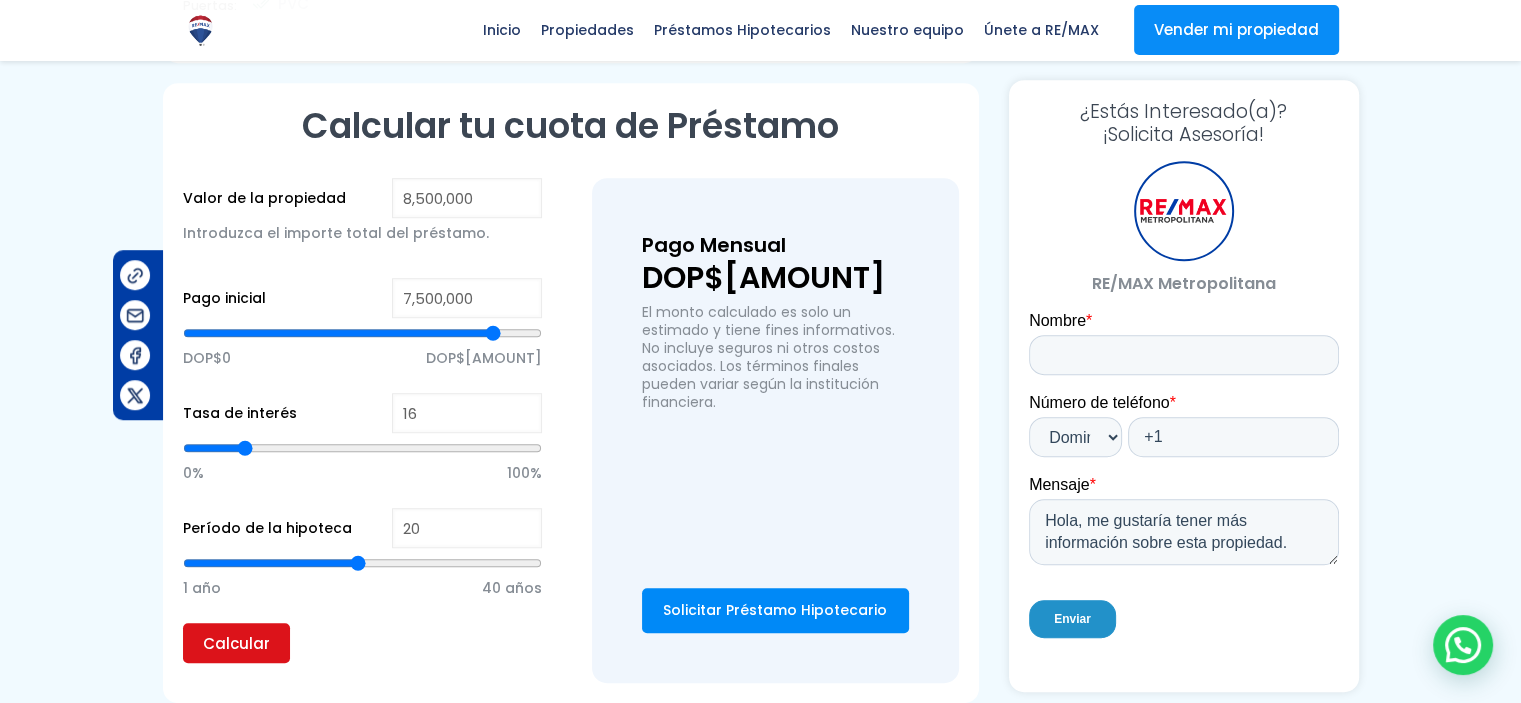 click on "Calcular" at bounding box center [236, 643] 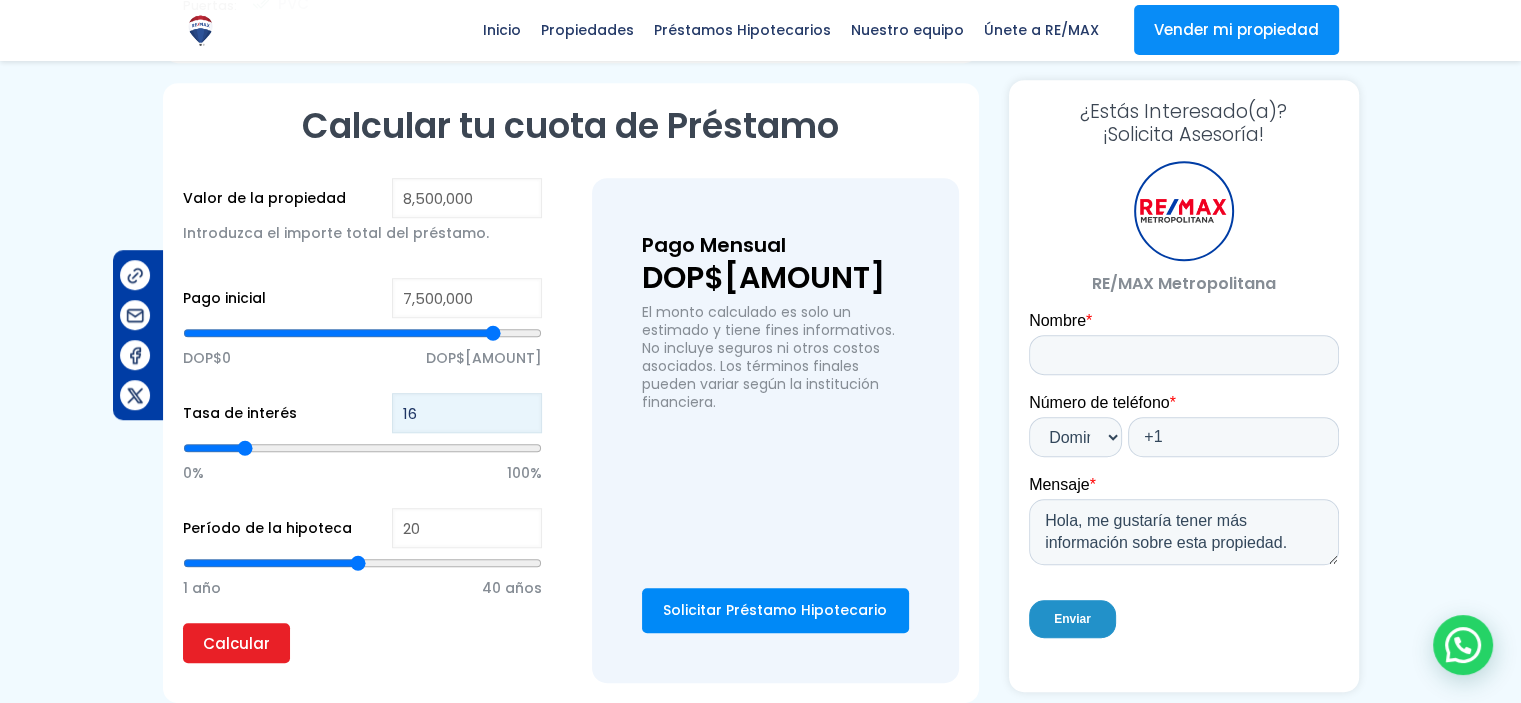 drag, startPoint x: 412, startPoint y: 337, endPoint x: 389, endPoint y: 337, distance: 23 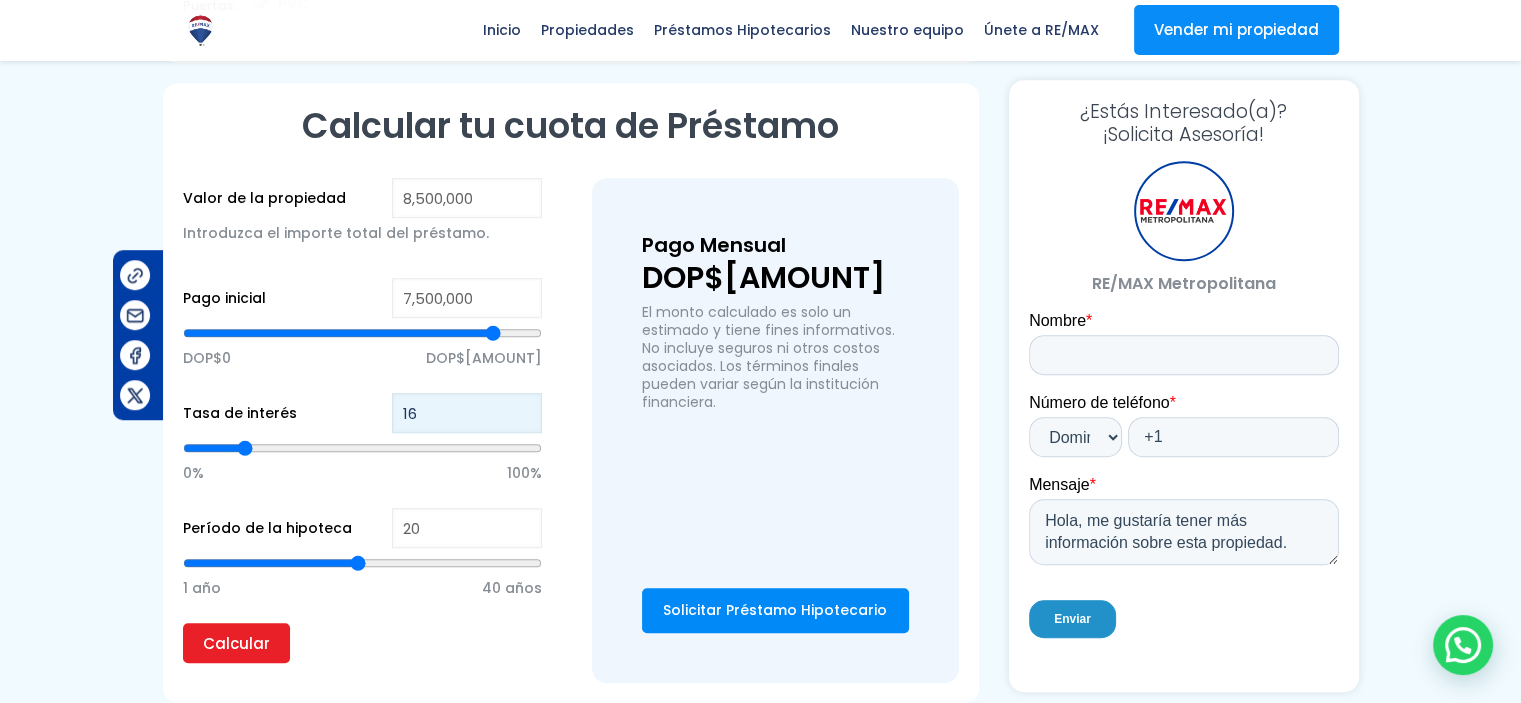 click on "Tasa de interés
16
0% 100%" at bounding box center (362, 450) 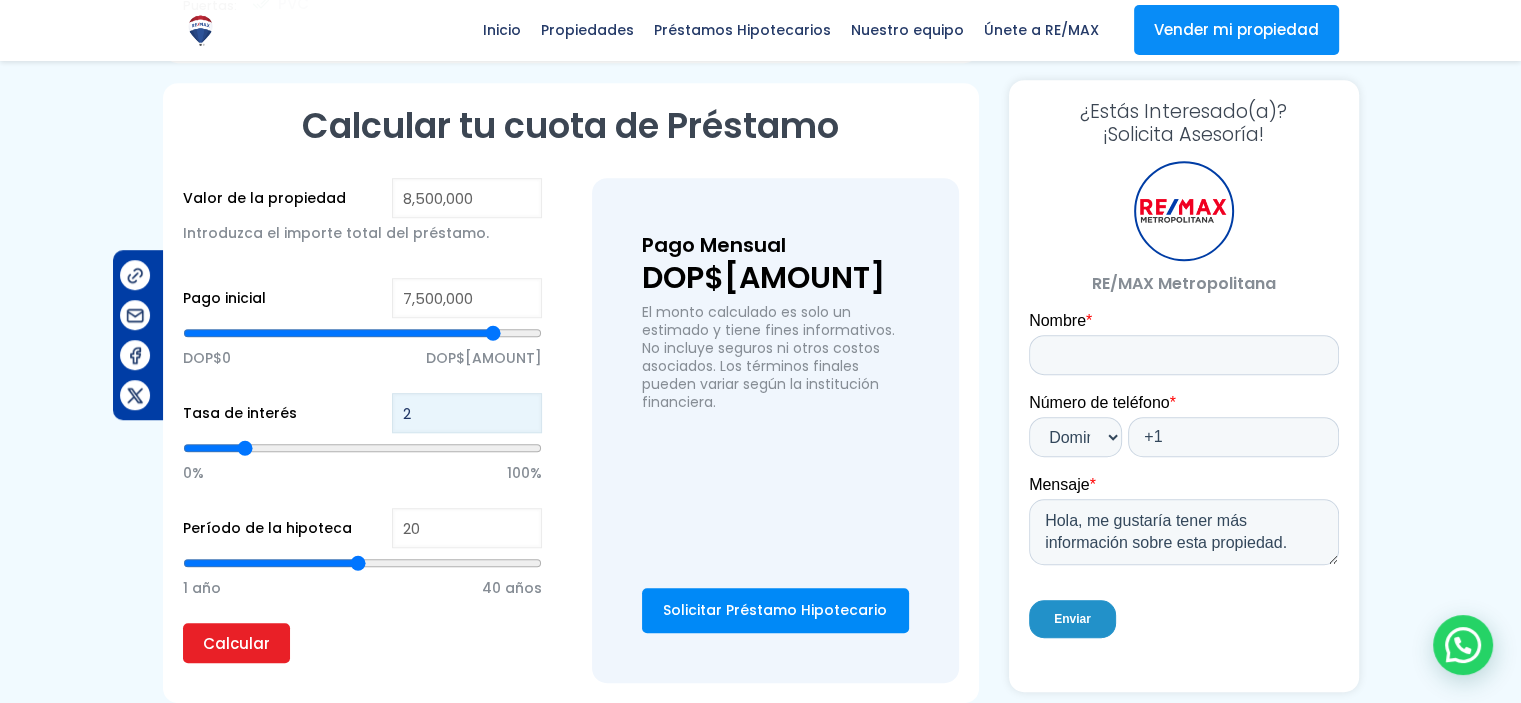 type on "2" 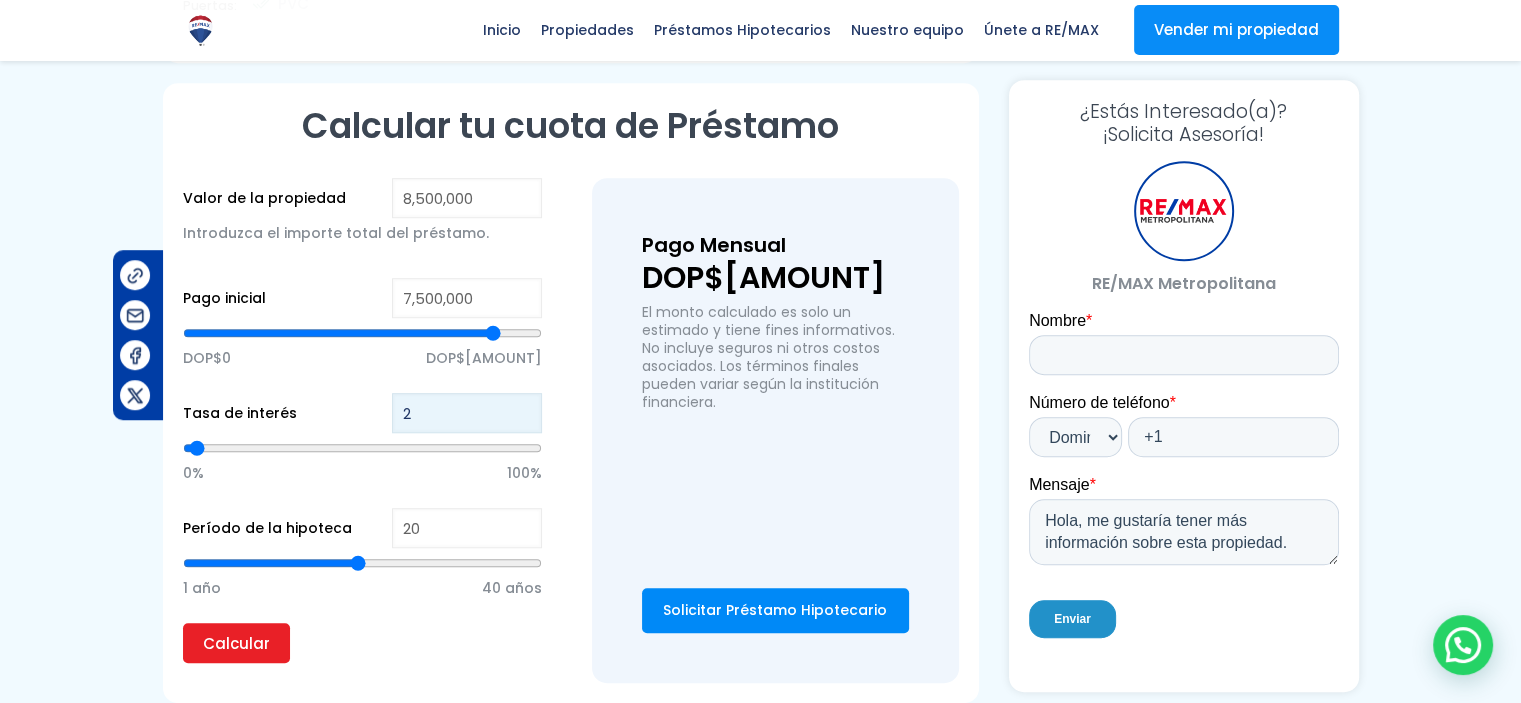 type on "20" 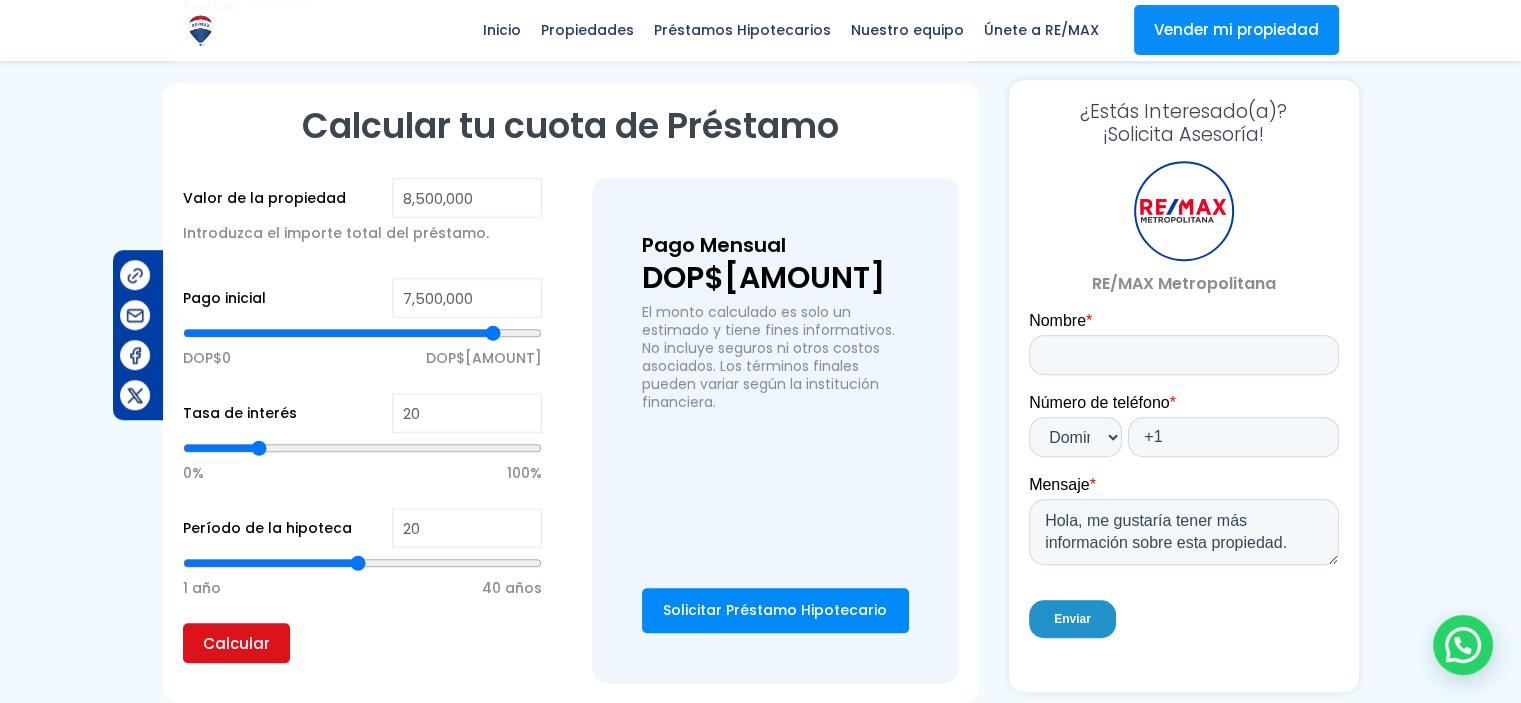 click on "Calcular" at bounding box center [236, 643] 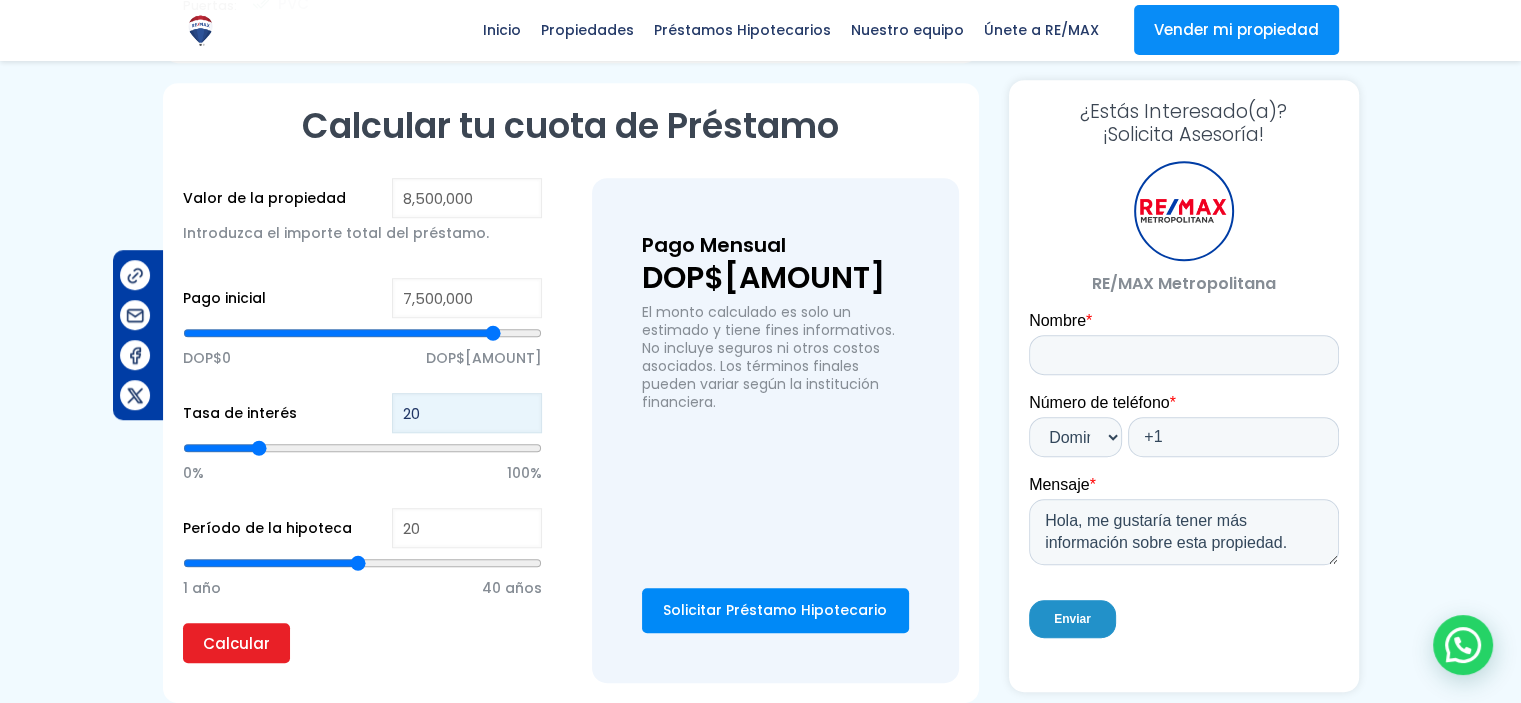 drag, startPoint x: 427, startPoint y: 333, endPoint x: 327, endPoint y: 325, distance: 100.31949 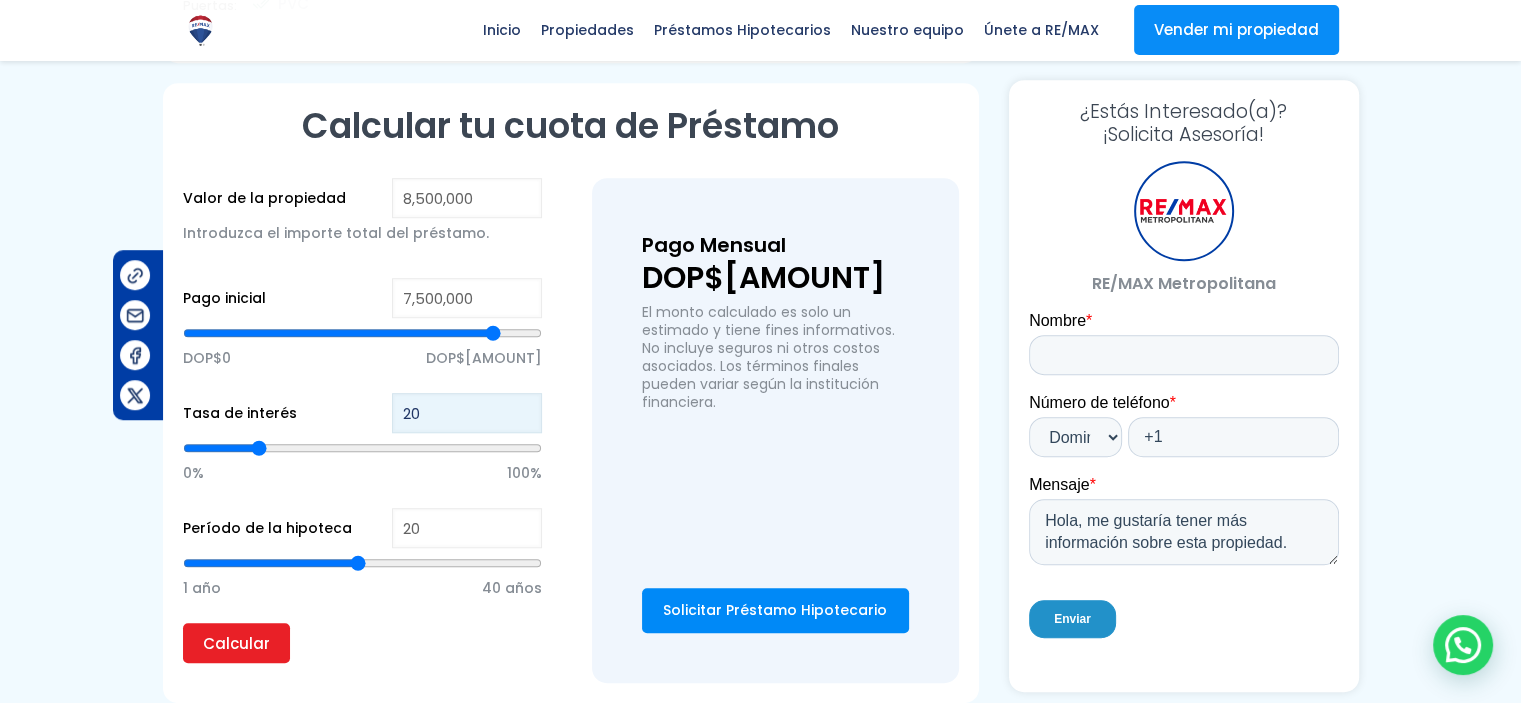 type on "1" 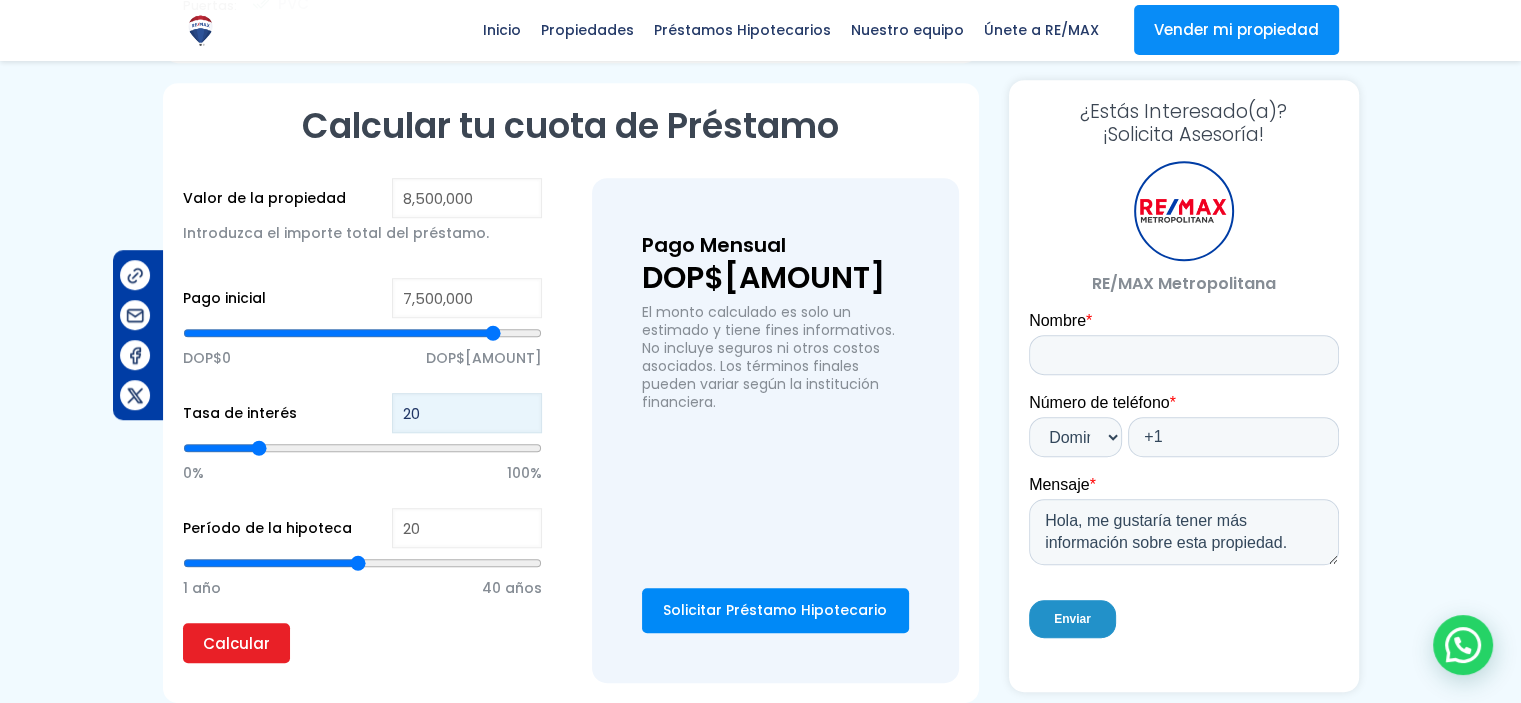 type on "1" 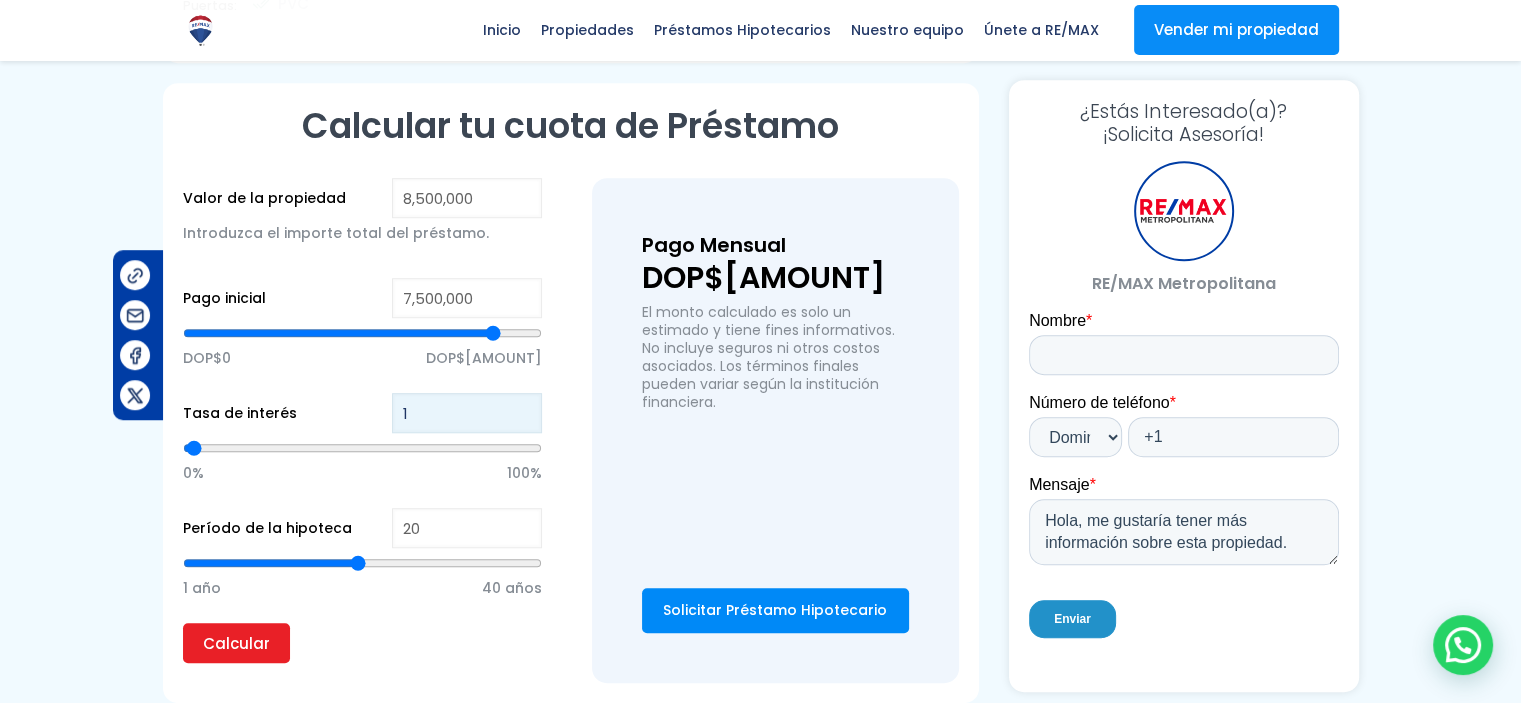 type on "11" 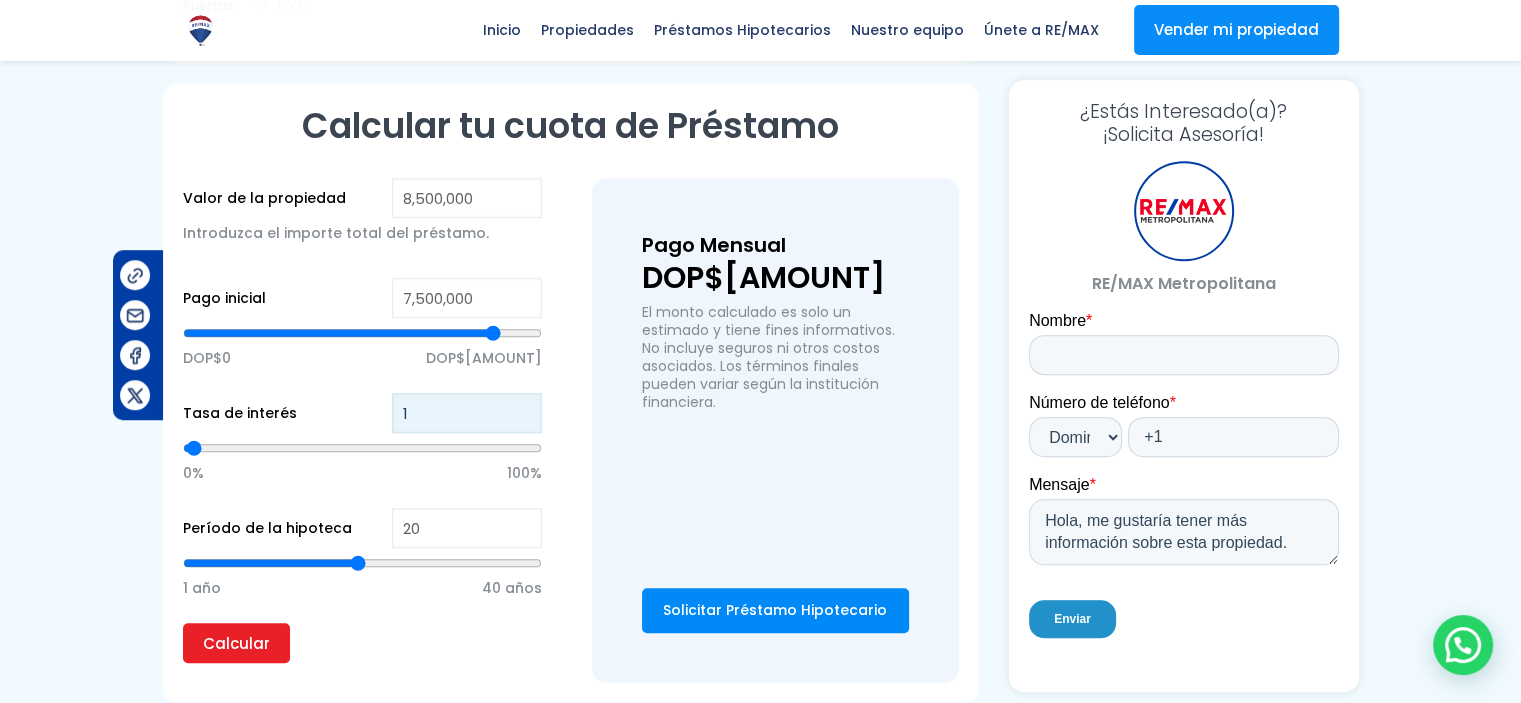 type on "11" 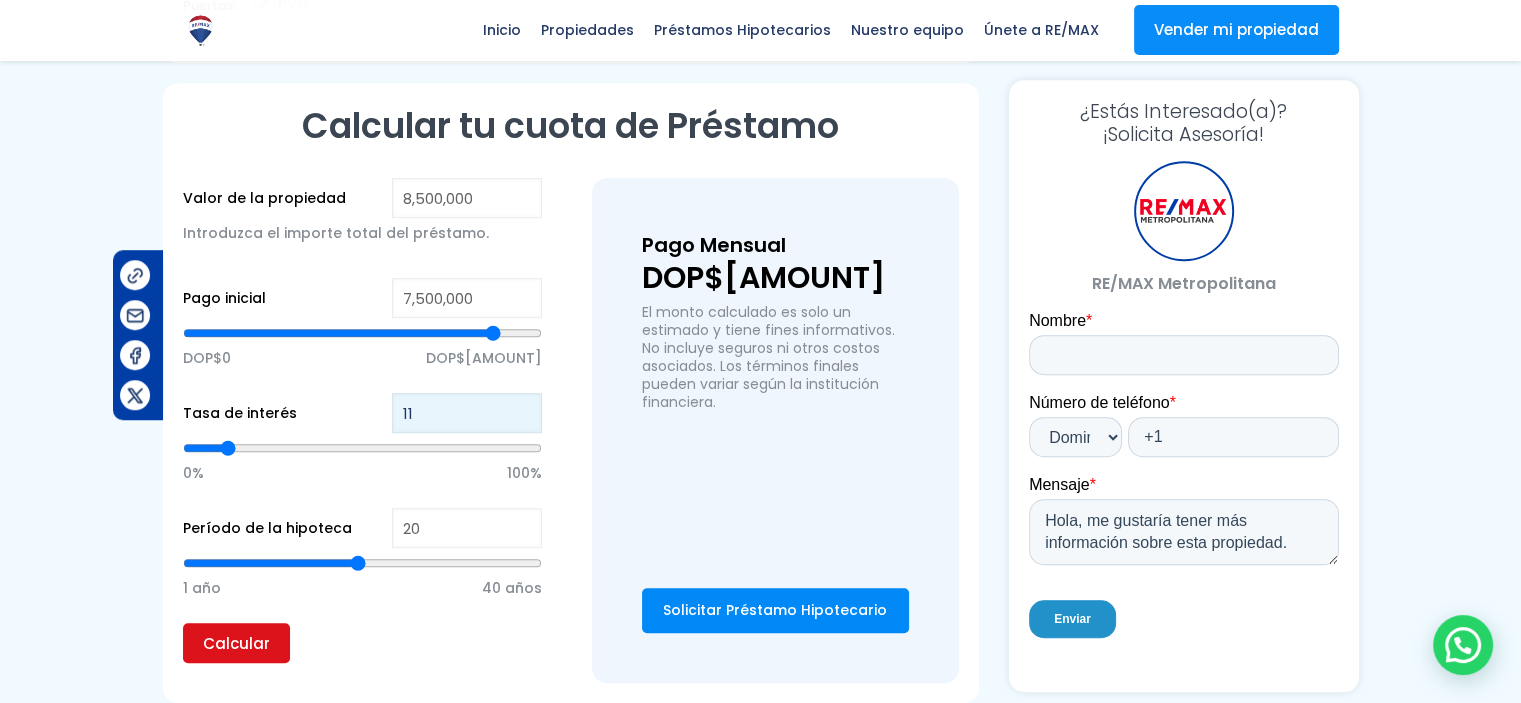type on "11" 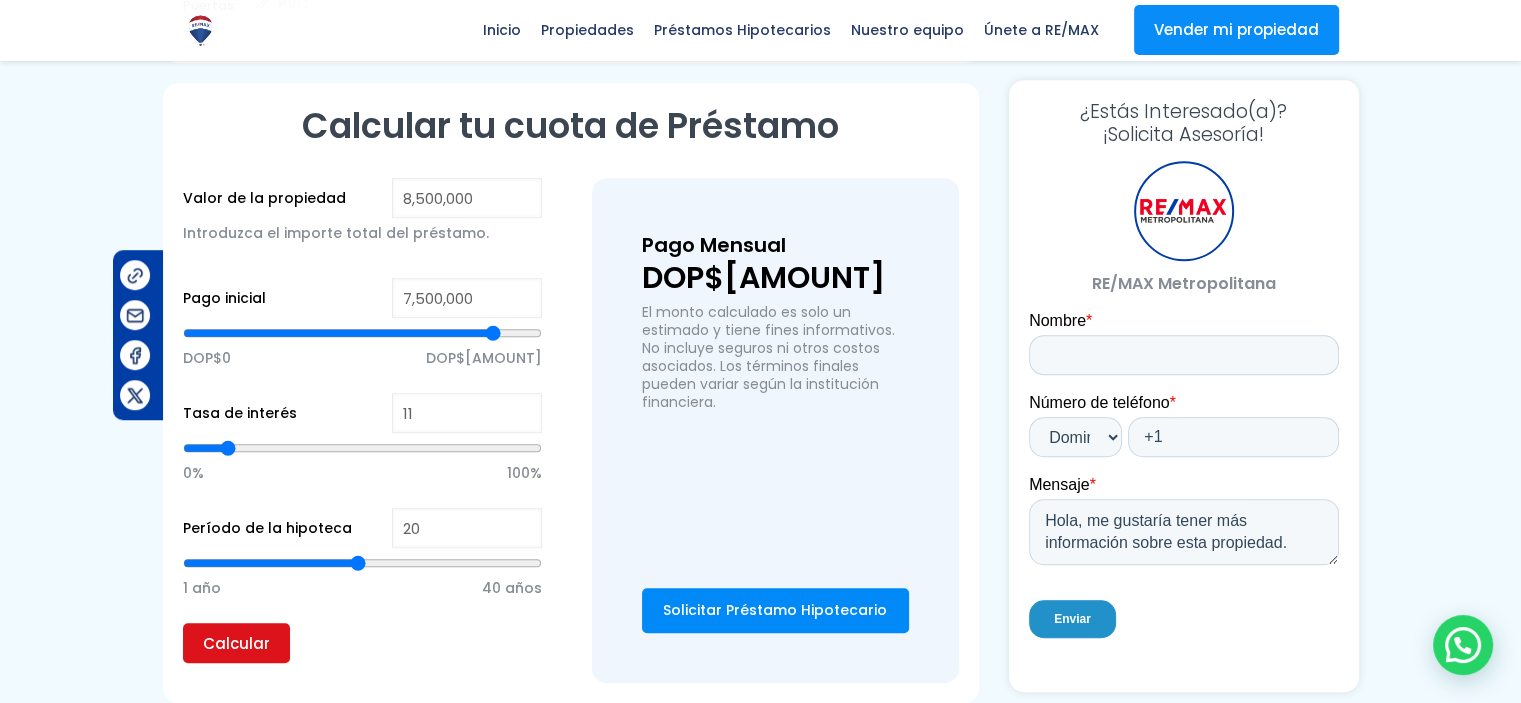 click on "Calcular" at bounding box center (236, 643) 